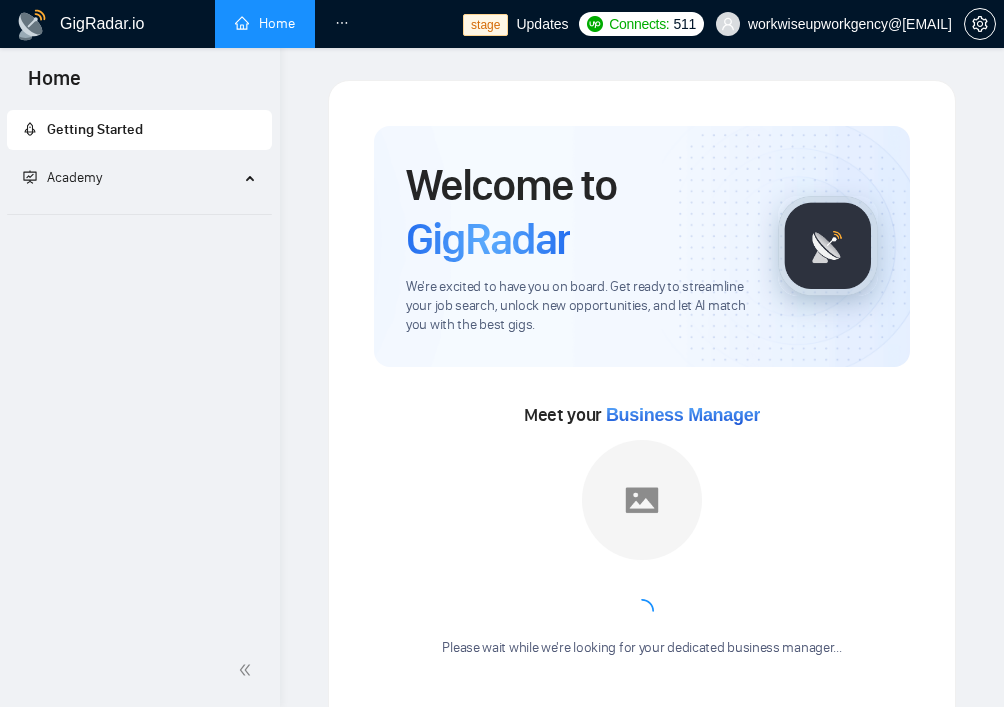 scroll, scrollTop: 0, scrollLeft: 0, axis: both 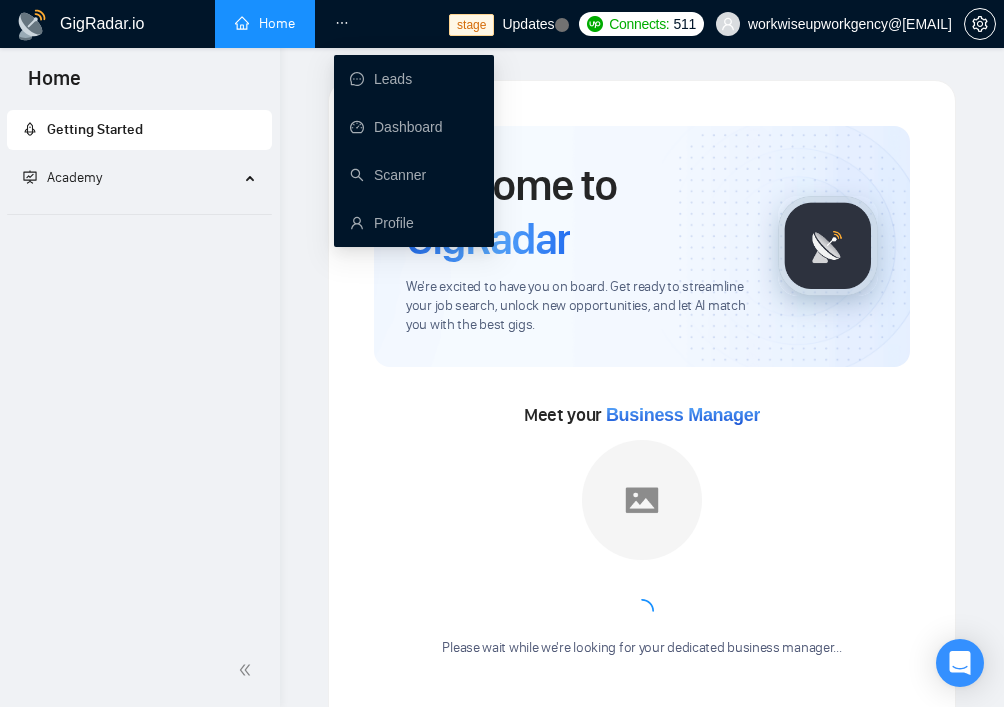 click 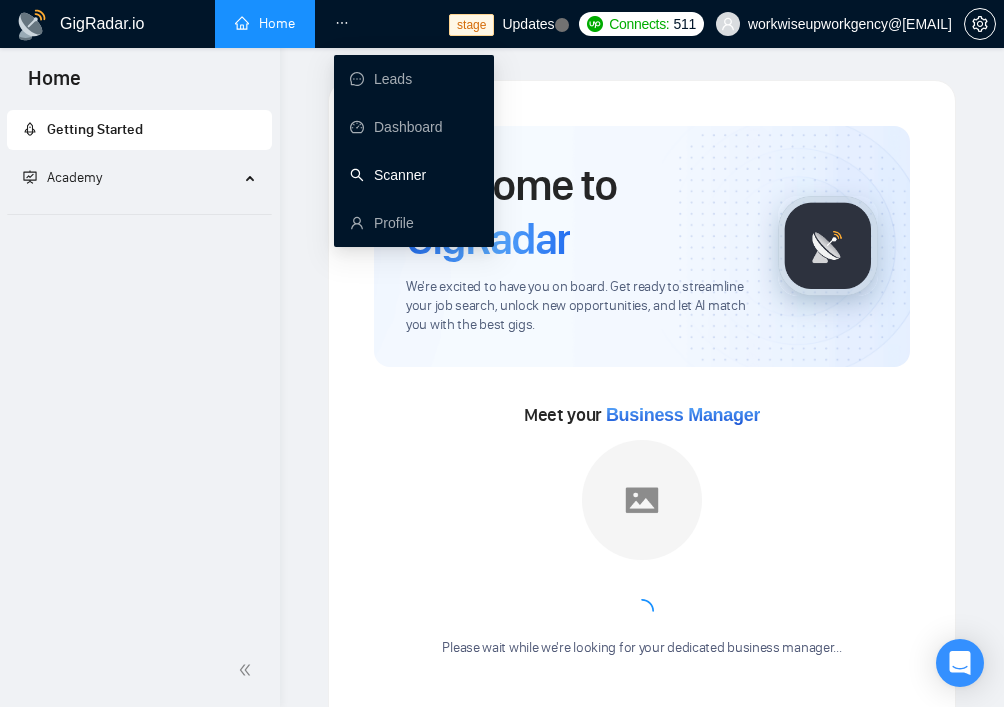 click on "Scanner" at bounding box center (388, 175) 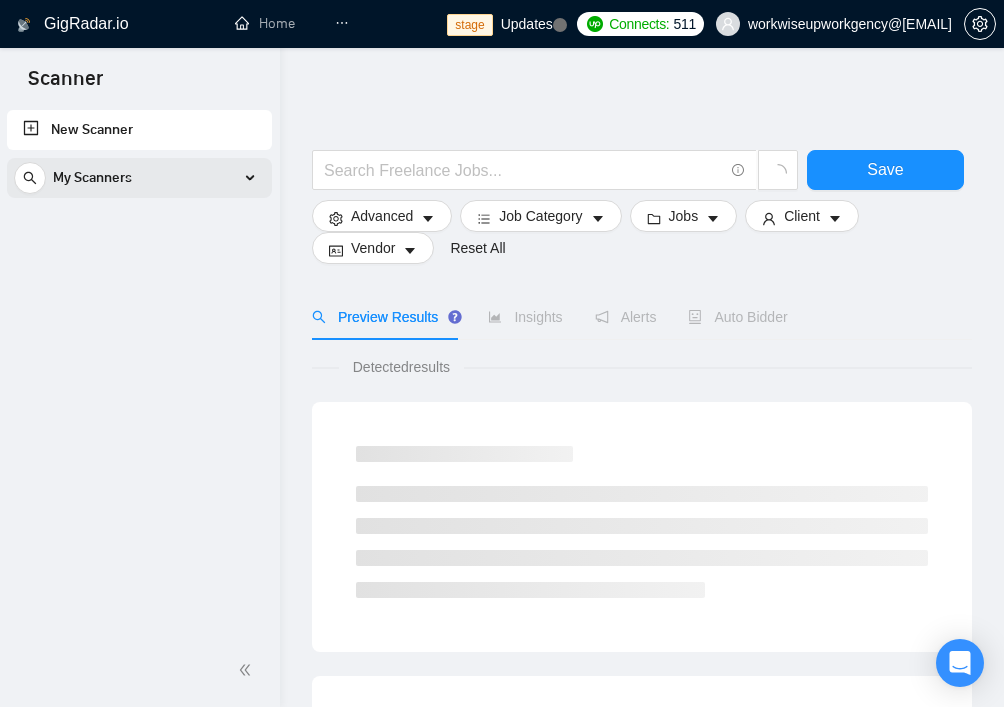 click on "My Scanners" at bounding box center (139, 178) 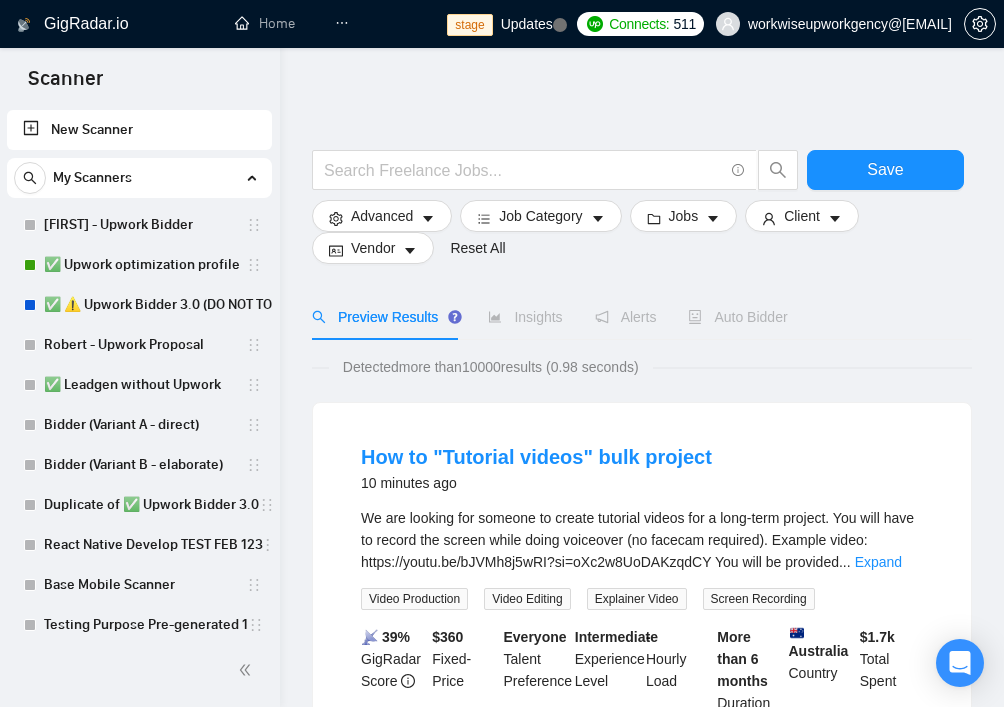 click on "My Scanners" at bounding box center [139, 178] 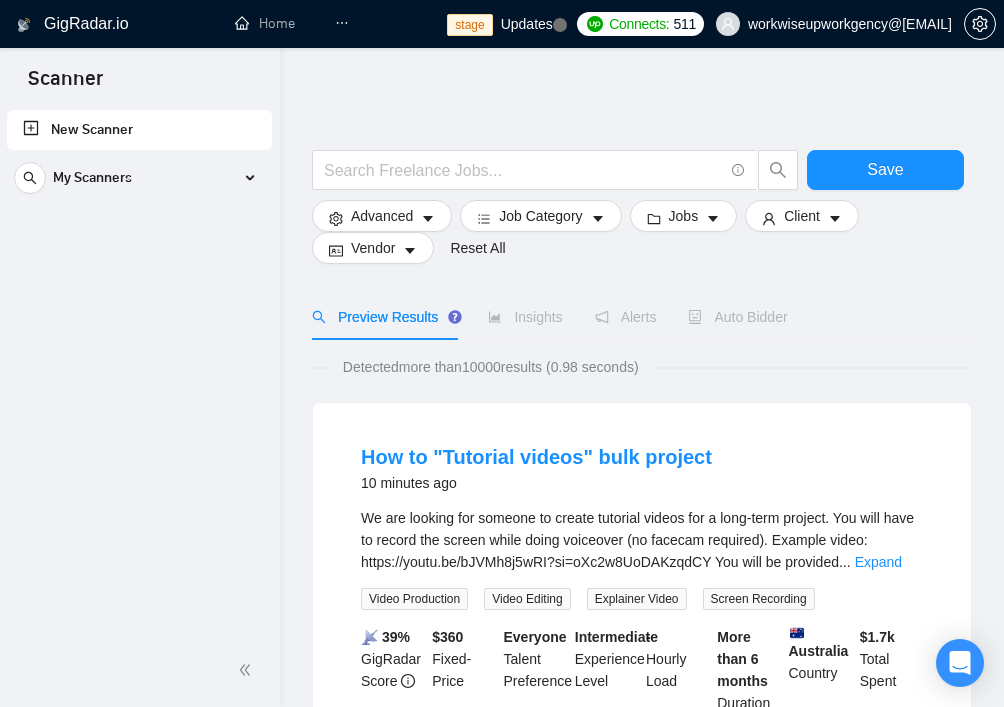 type 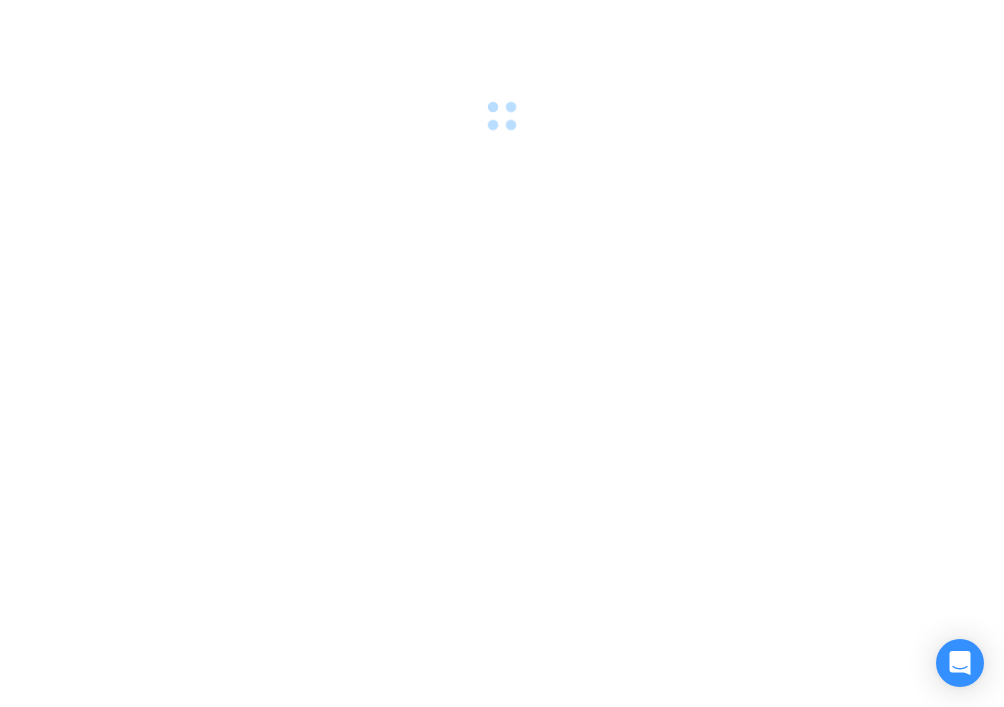 scroll, scrollTop: 0, scrollLeft: 0, axis: both 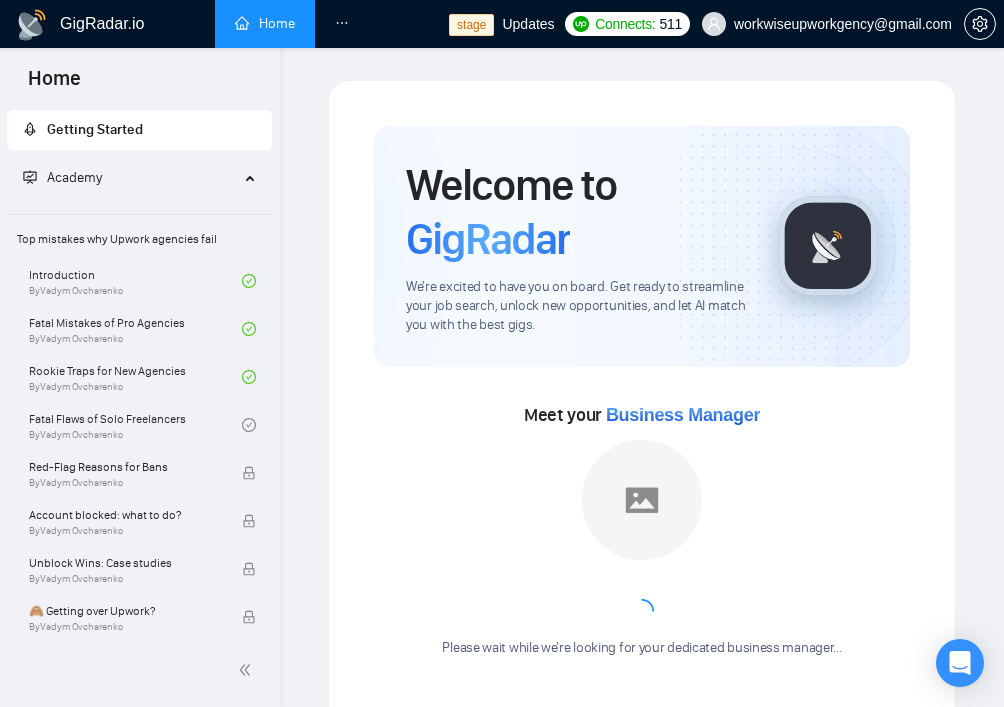 click 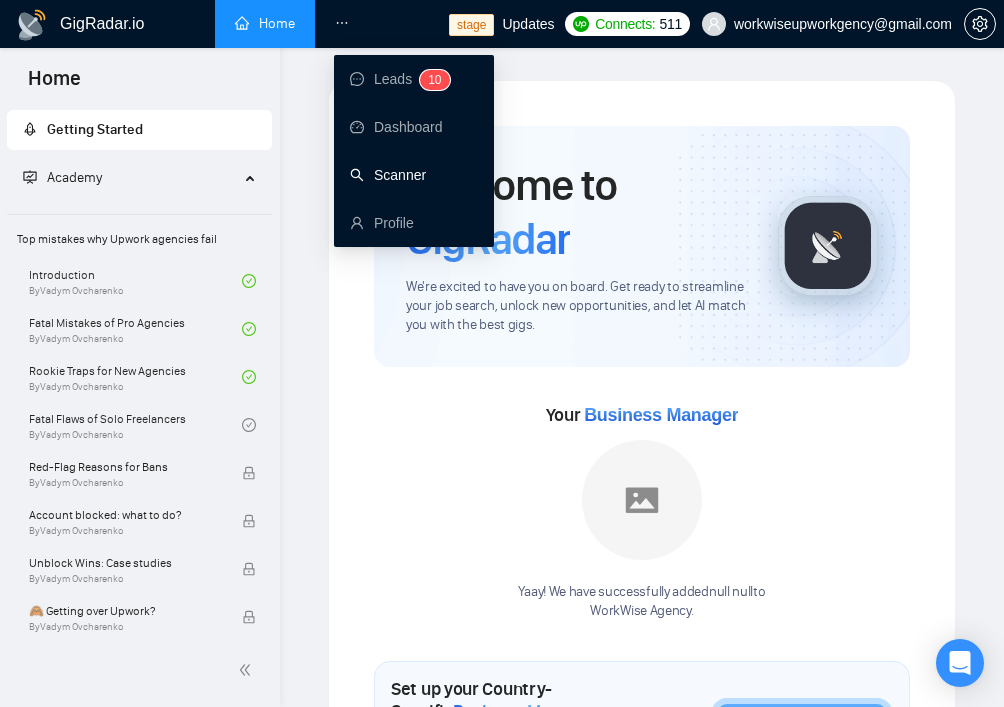 click on "Scanner" at bounding box center (388, 175) 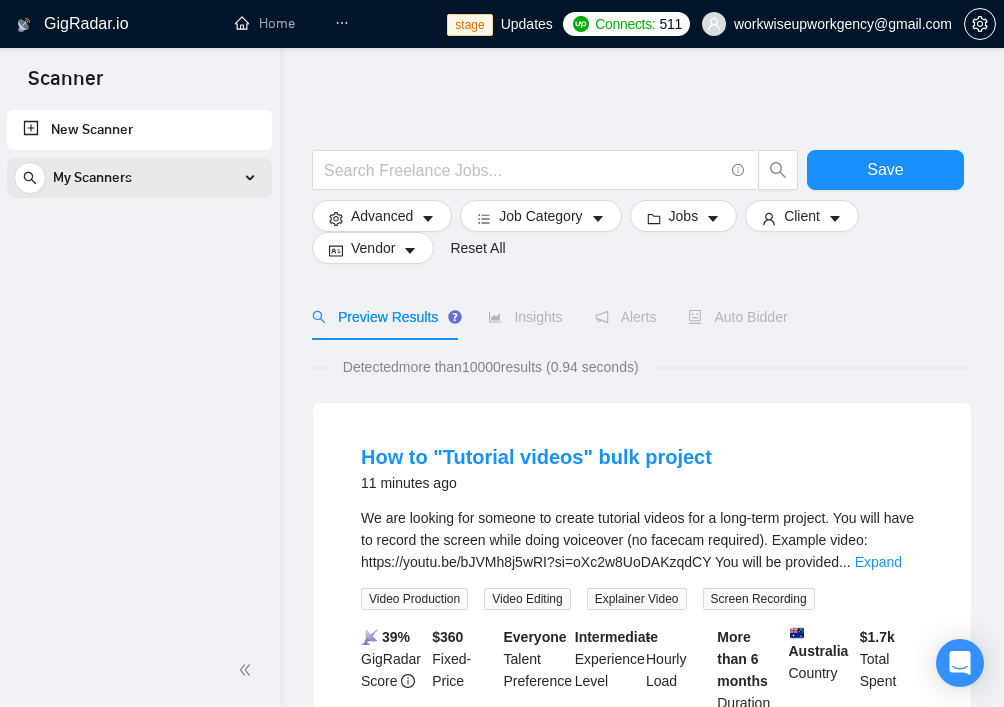 click on "My Scanners" at bounding box center [139, 178] 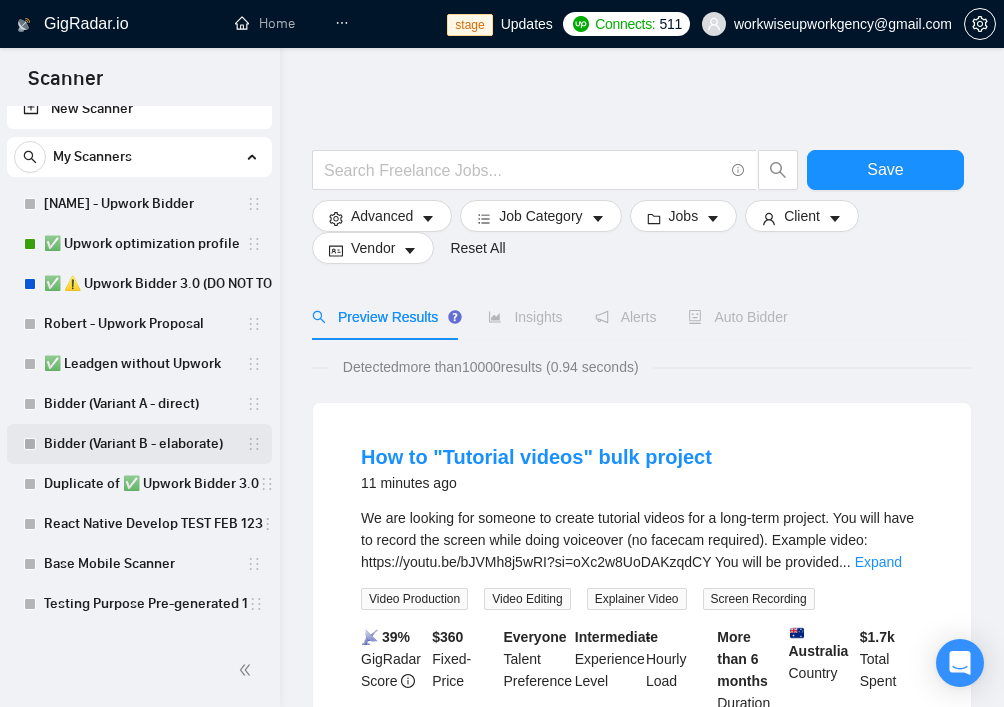 scroll, scrollTop: 0, scrollLeft: 0, axis: both 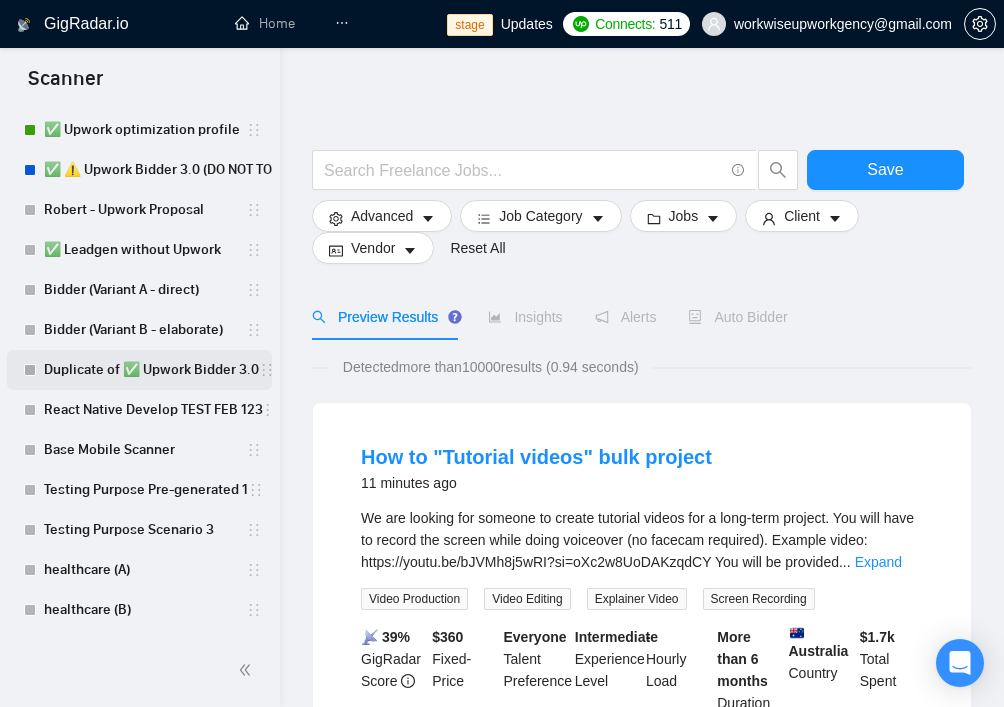 type 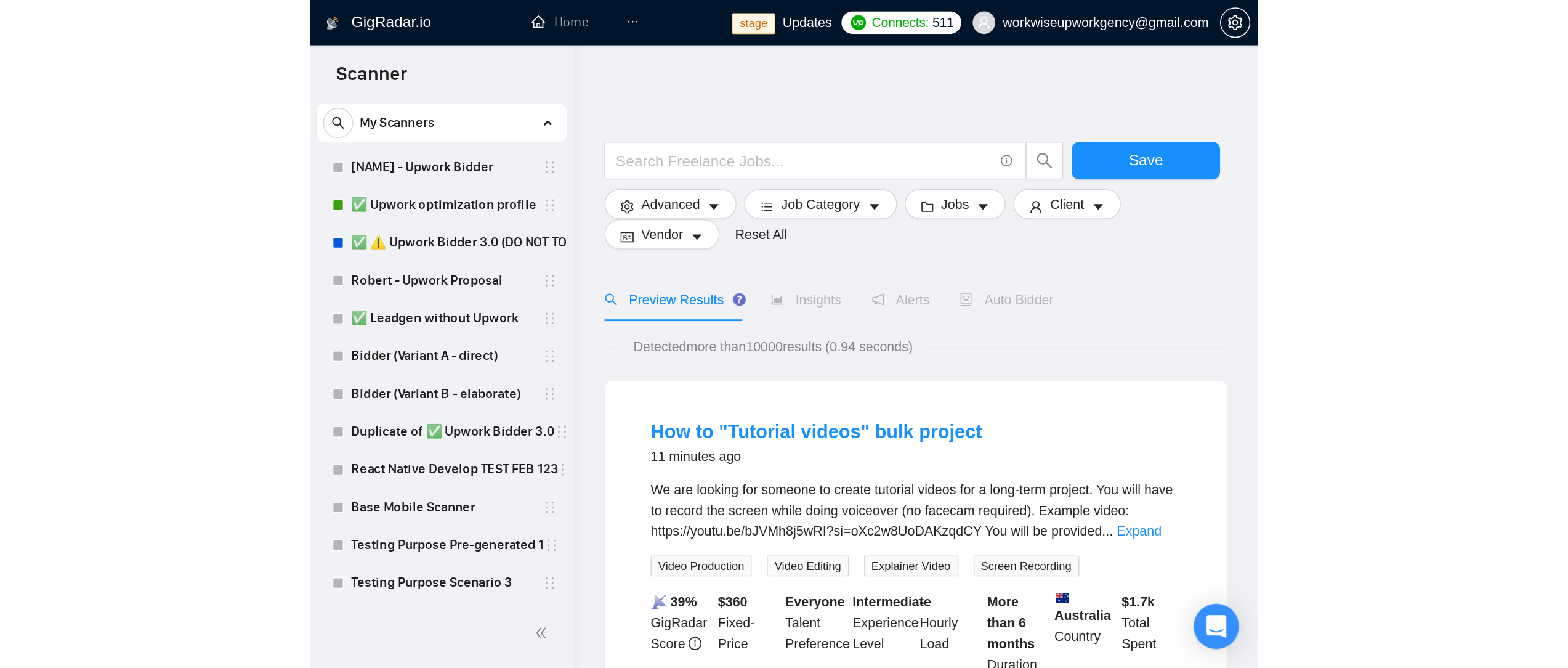 scroll, scrollTop: 0, scrollLeft: 0, axis: both 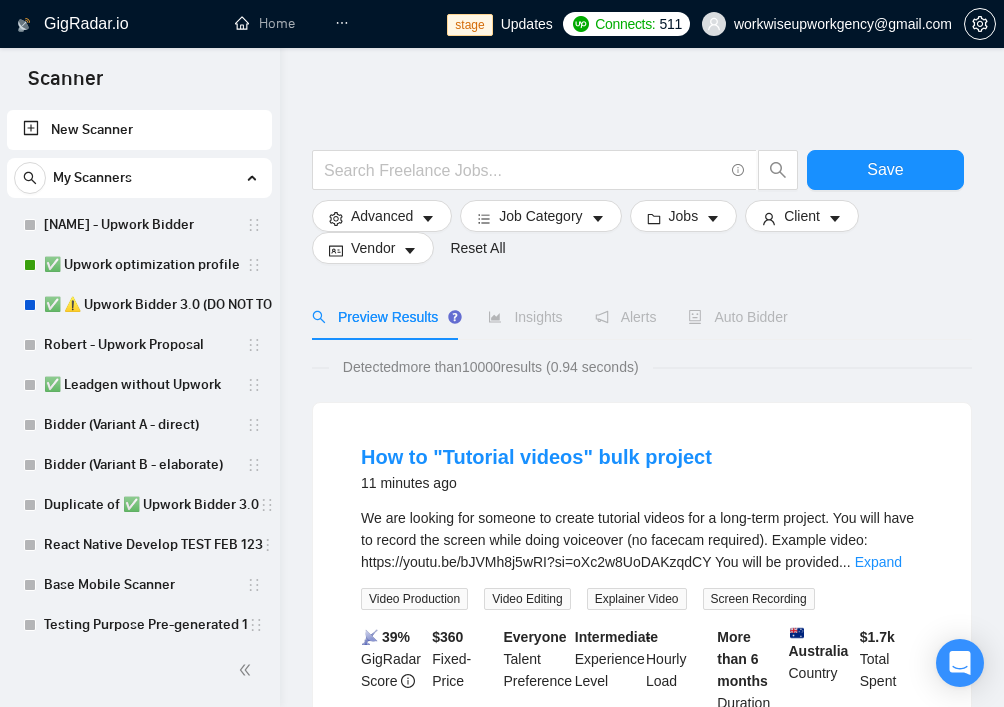 click on "Save Advanced   Job Category   Jobs   Client   Vendor   Reset All Preview Results Insights Alerts Auto Bidder Detected  more than   10000  results   (0.94 seconds) How to "Tutorial videos" bulk project 11 minutes ago We are looking for someone to create tutorial videos for a long-term project. You will have to record the screen while doing voiceover (no facecam required). Example video:  https://youtu.be/bJVMh8j5wRI?si=oXc2w8UoDAKzqdCY
You will be provided ... Expand Video Production Video Editing Explainer Video Screen Recording 📡   39% GigRadar Score   $ 360 Fixed-Price Everyone Talent Preference Intermediate Experience Level - Hourly Load More than 6 months Duration   Australia Country $ 1.7k Total Spent $0.00 Avg Rate Paid - Company Size Verified Payment Verified Dec, 2022 Member Since ⭐️  4.27 Client Feedback 🚀 Launch &amp; Growth Specialist for SaaS Platform (Review Sites, Funnels, Cold Email Outreach) 11 minutes ago ... Expand Lead Generation Marketing Strategy Email Marketing Content Writing" at bounding box center [642, 1508] 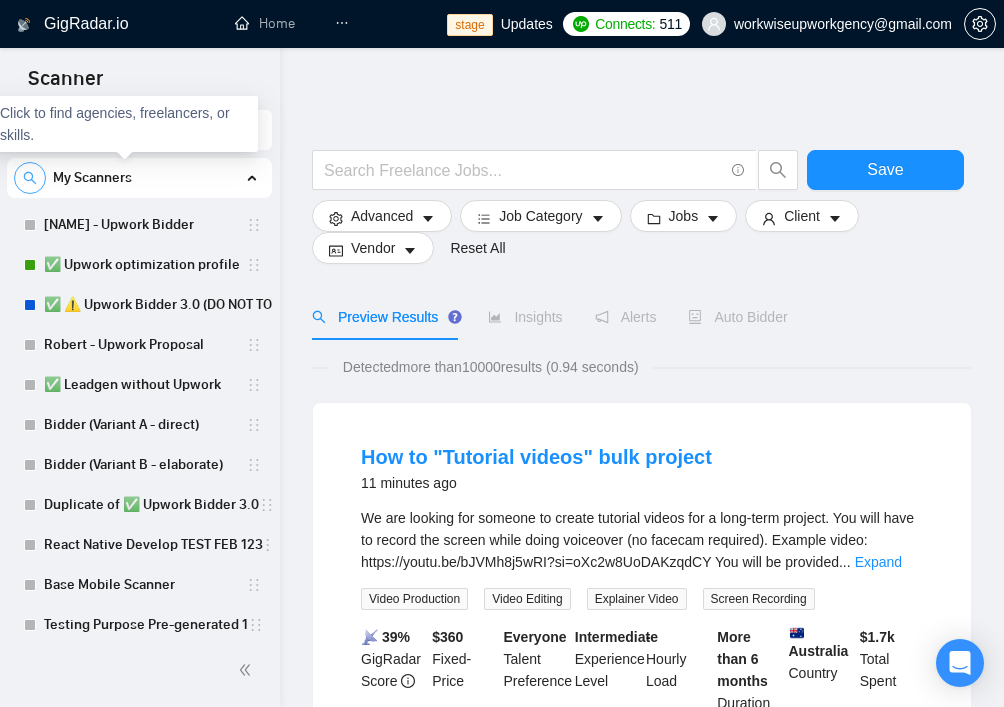 click at bounding box center (30, 178) 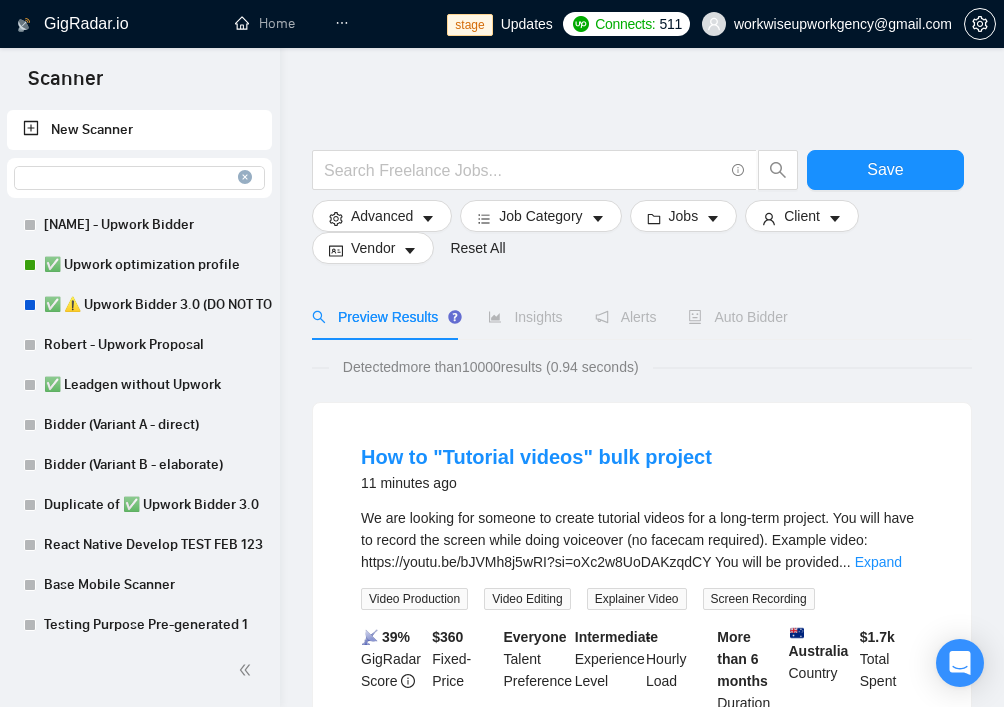 click at bounding box center (139, 178) 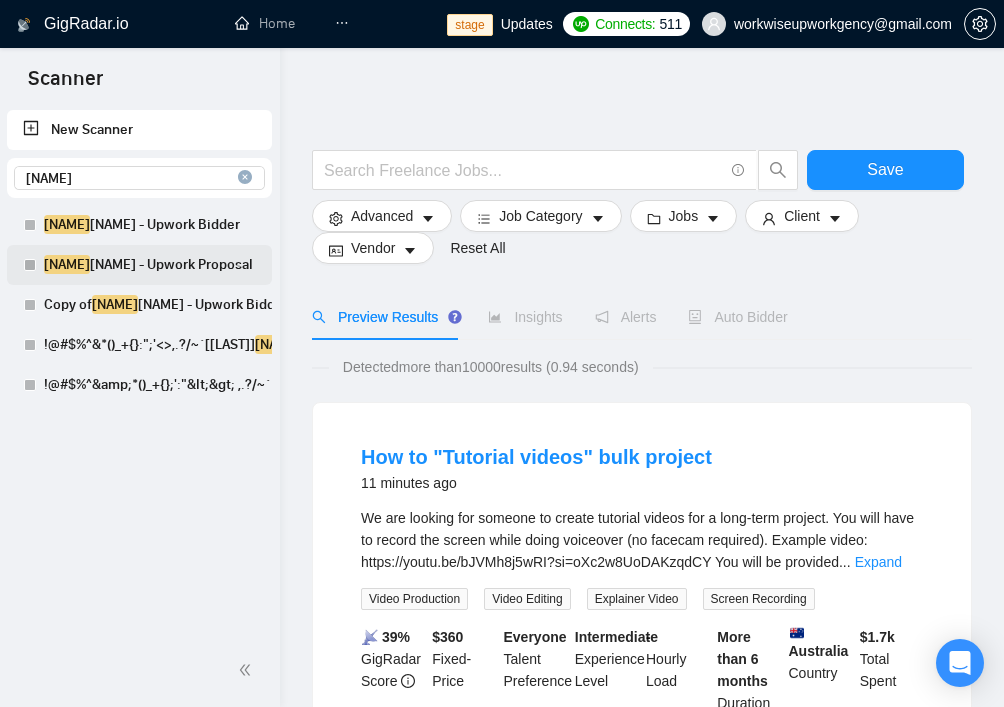 type on "[NAME]" 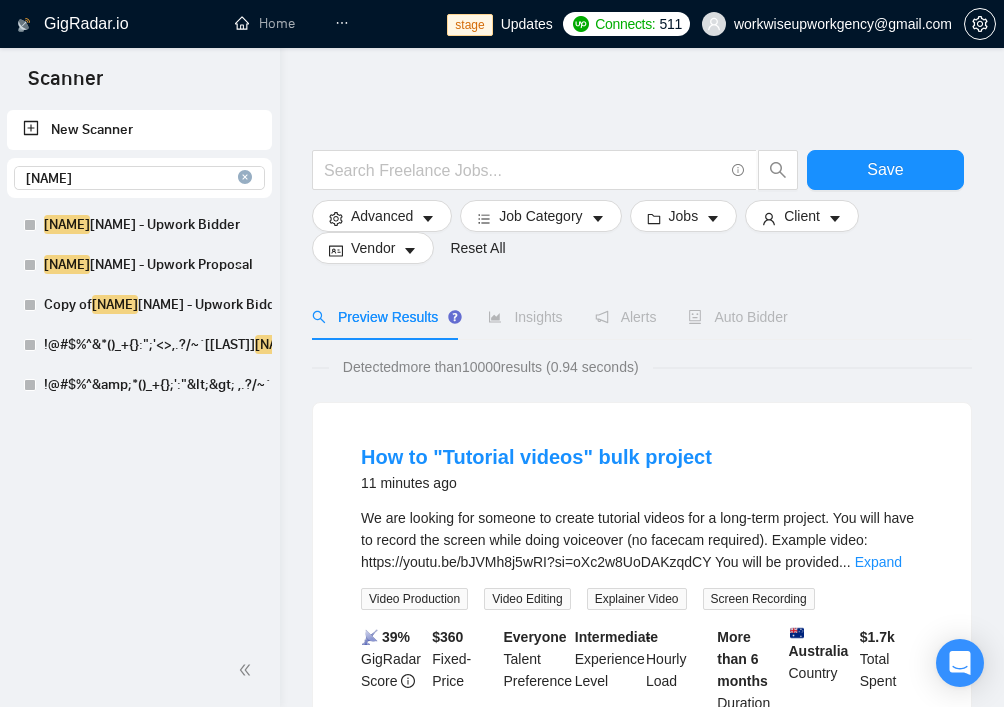 drag, startPoint x: 237, startPoint y: 257, endPoint x: 220, endPoint y: 503, distance: 246.5867 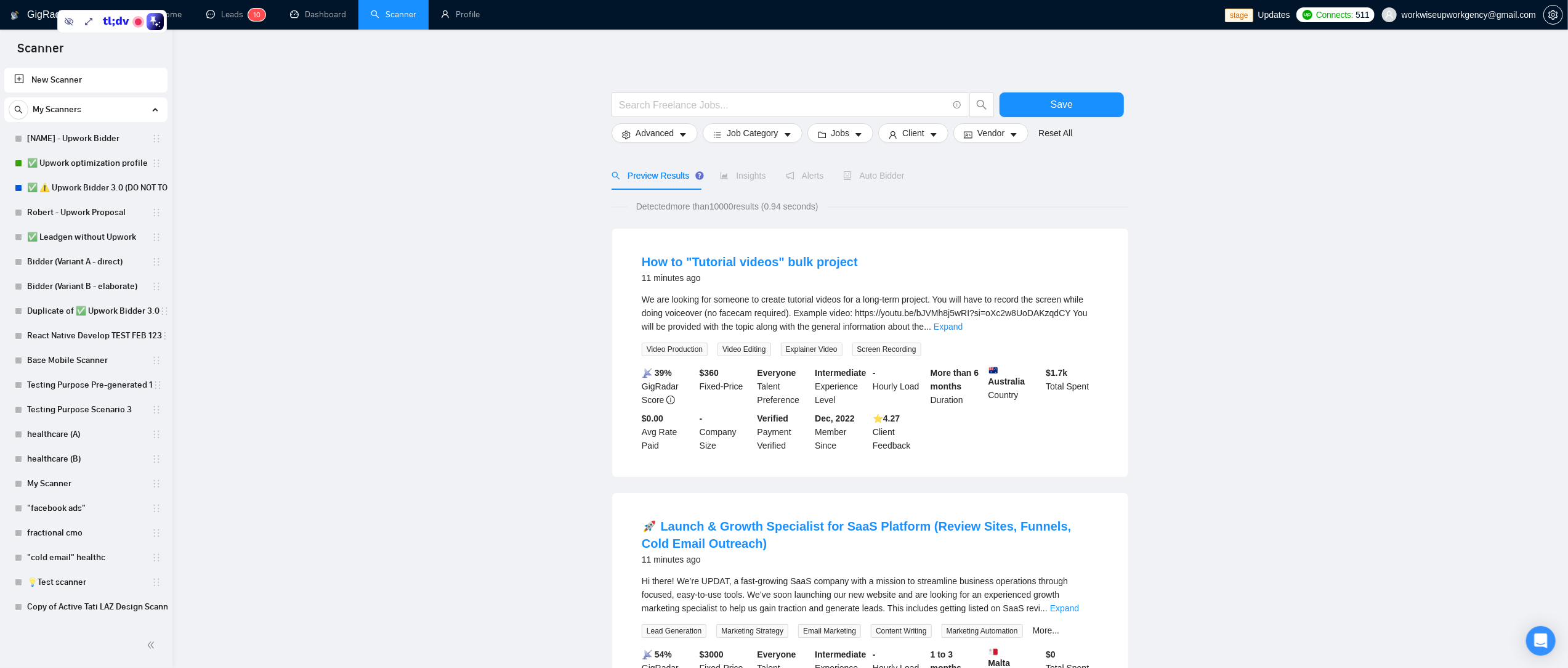 click on "Save Advanced   Job Category   Jobs   Client   Vendor   Reset All Preview Results Insights Alerts Auto Bidder Detected  more than   10000  results   (0.94 seconds) How to "Tutorial videos" bulk project 11 minutes ago We are looking for someone to create tutorial videos for a long-term project. You will have to record the screen while doing voiceover (no facecam required). Example video:  https://youtu.be/bJVMh8j5wRI?si=oXc2w8UoDAKzqdCY
You will be provided with the topic along with the general information about the  ... Expand Video Production Video Editing Explainer Video Screen Recording 📡   39% GigRadar Score   $ 360 Fixed-Price Everyone Talent Preference Intermediate Experience Level - Hourly Load More than 6 months Duration   [COUNTRY] $ 1.7k Total Spent $0.00 Avg Rate Paid - Company Size Verified Payment Verified Dec, 2022 Member Since ⭐️  4.27 Client Feedback 🚀 Launch & Growth Specialist for SaaS Platform (Review Sites, Funnels, Cold Email Outreach) 11 minutes ago ... Expand More..." at bounding box center [870, 828] 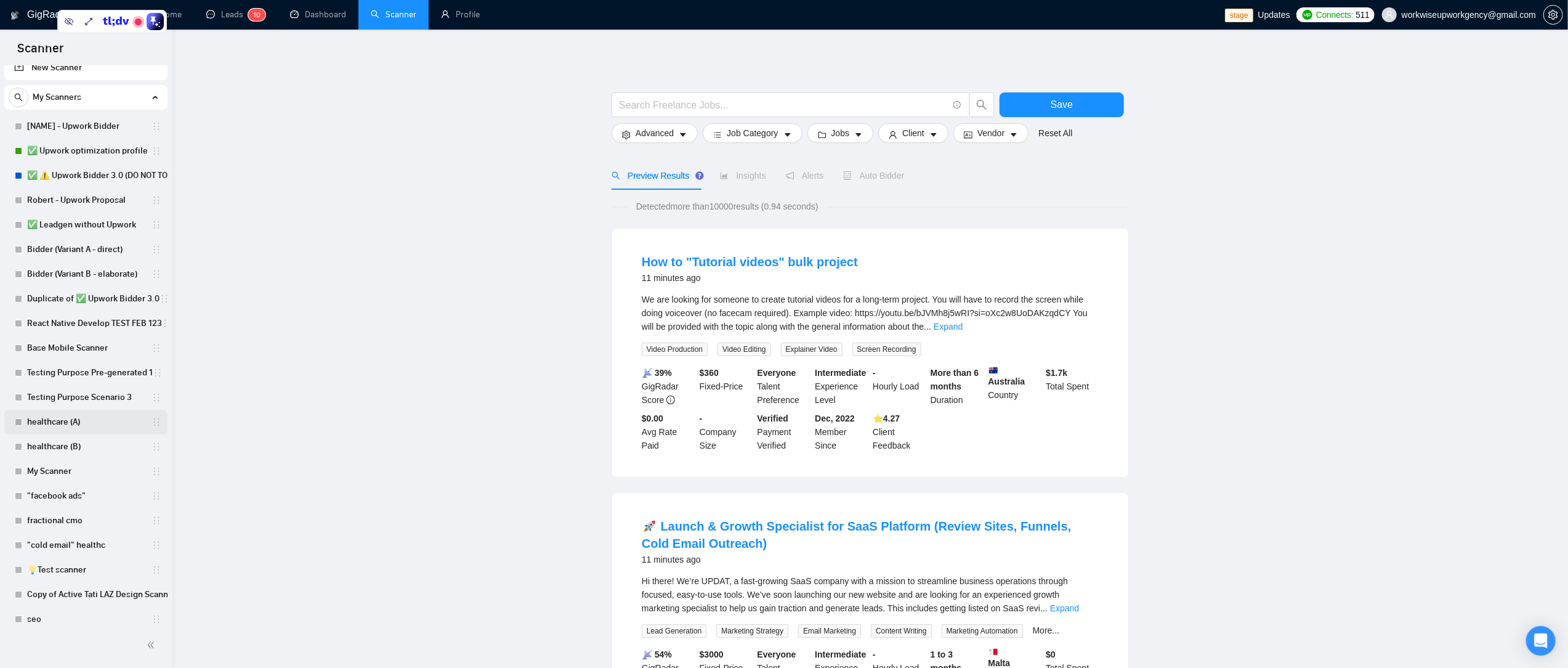 scroll, scrollTop: 0, scrollLeft: 0, axis: both 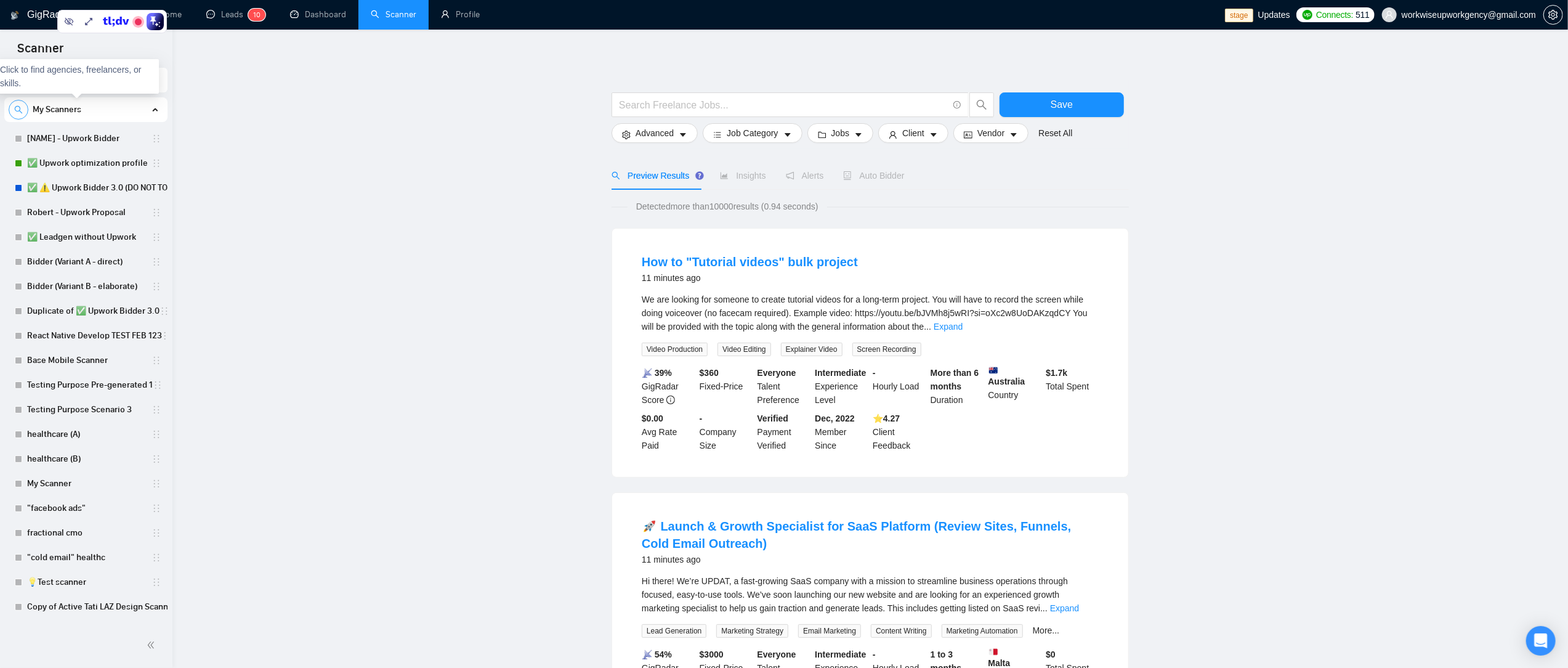 click at bounding box center (18, 110) 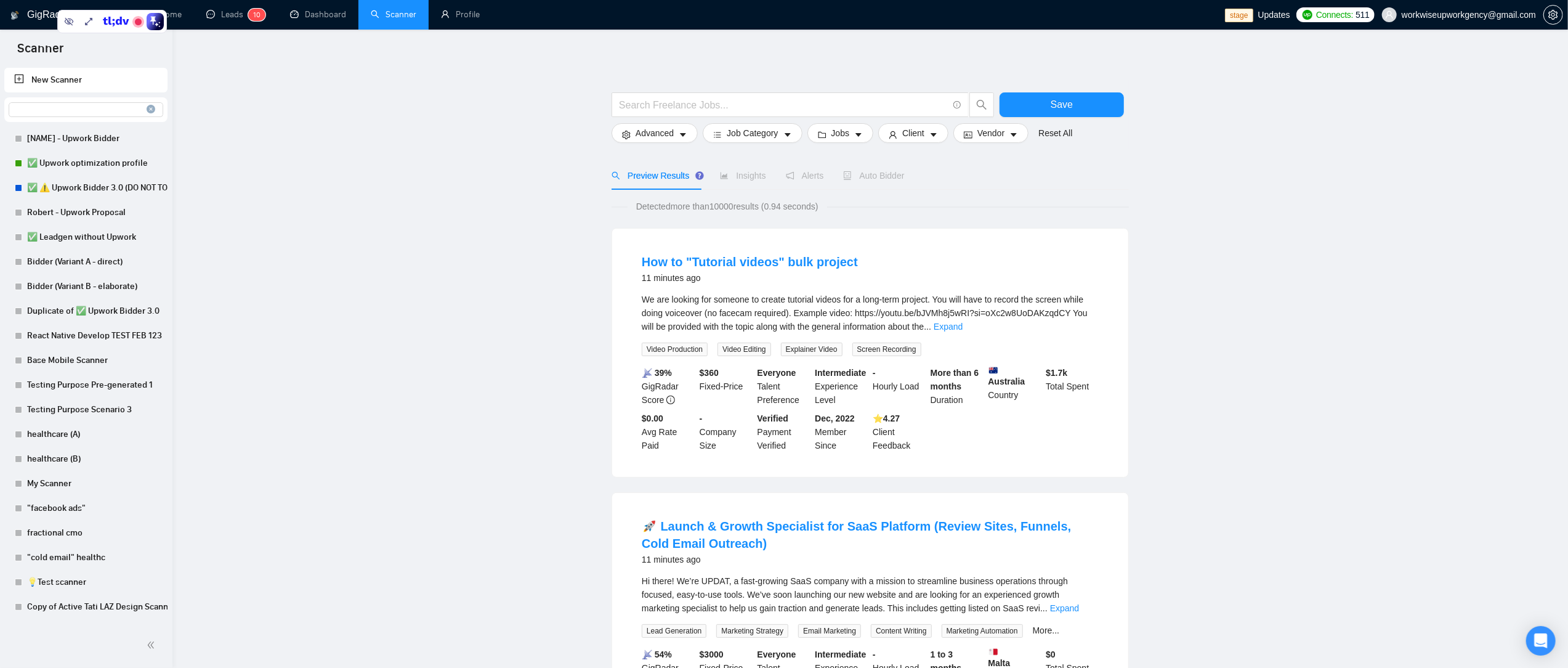 click at bounding box center [86, 110] 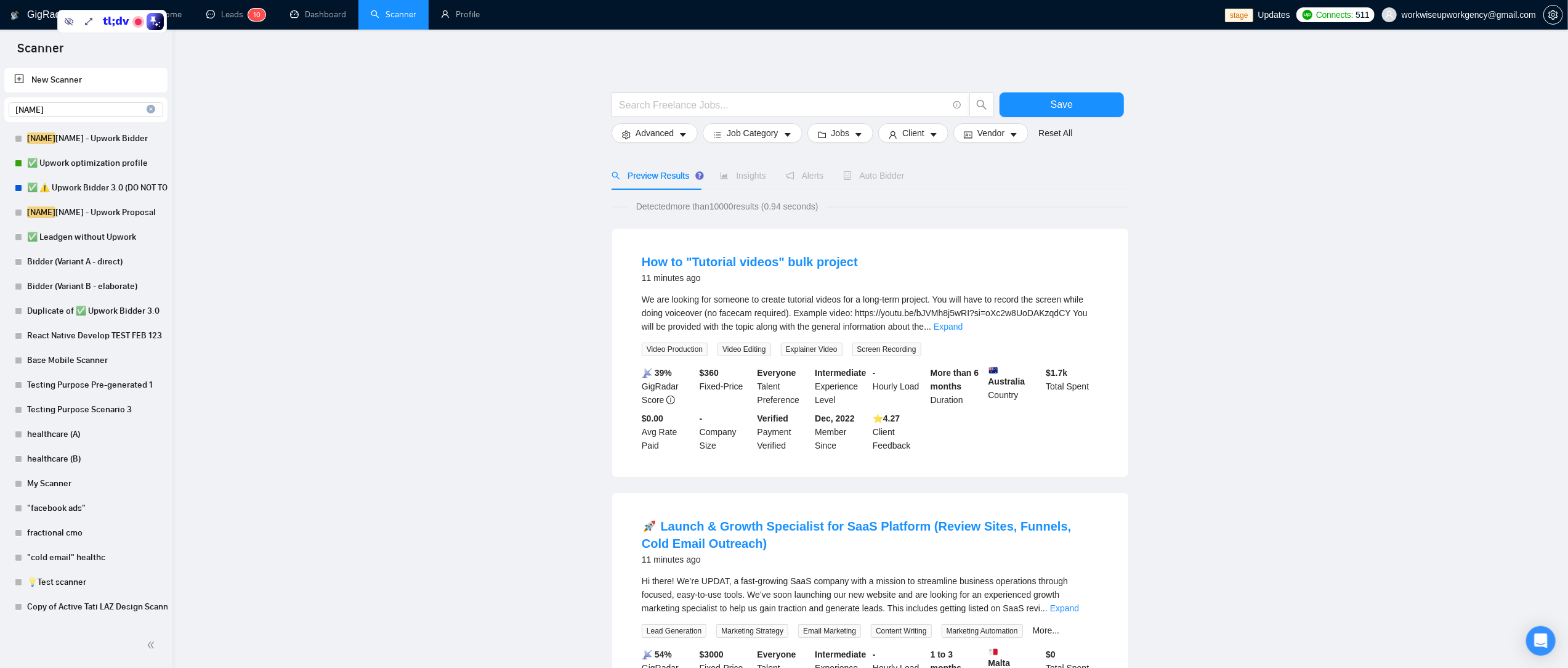 type on "[NAME]" 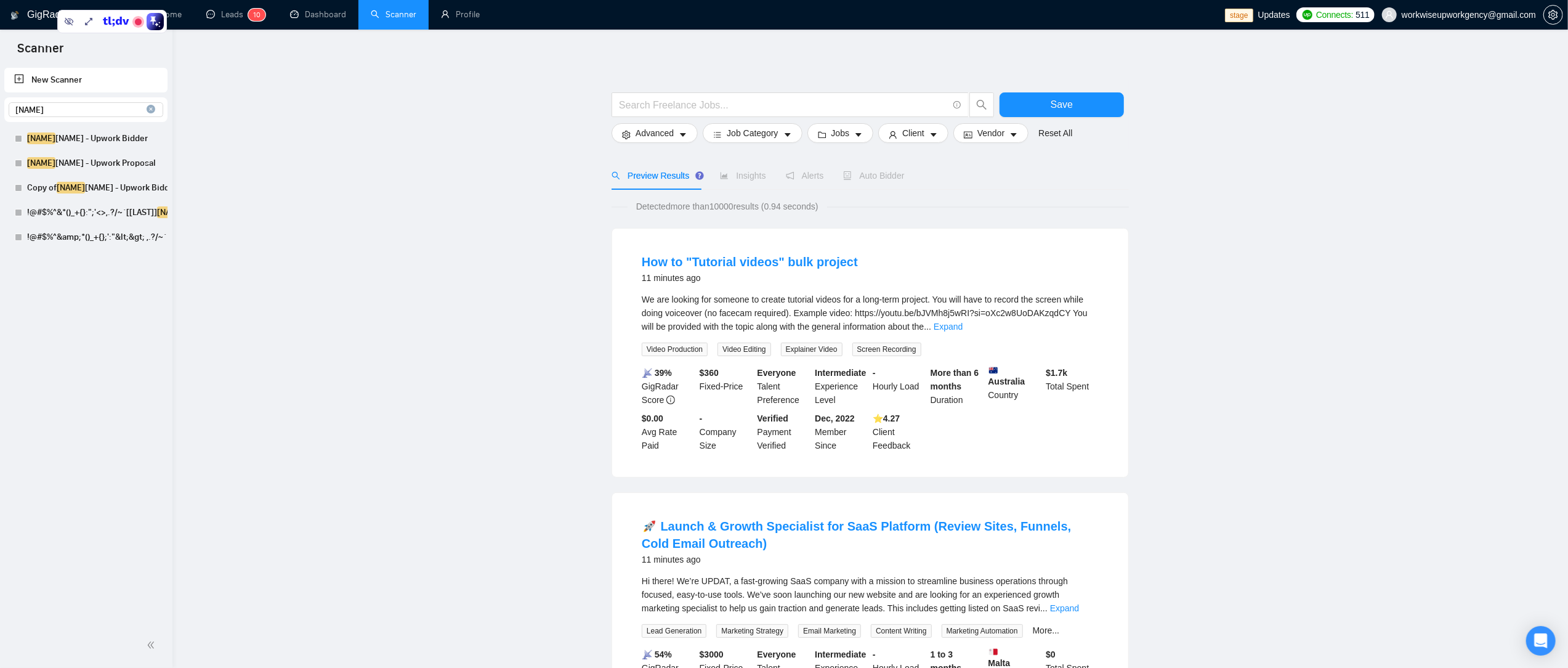 drag, startPoint x: 92, startPoint y: 110, endPoint x: 11, endPoint y: 110, distance: 81 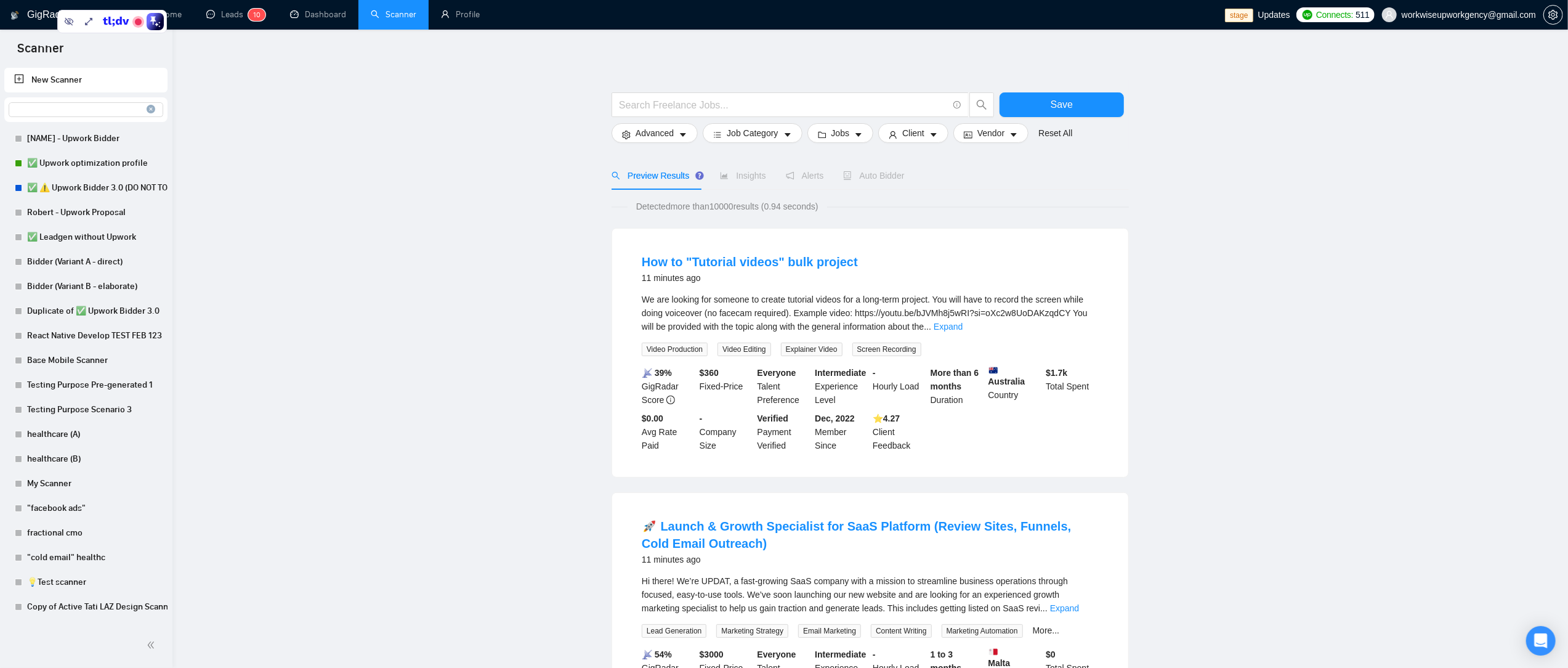 click on "Save Advanced   Job Category   Jobs   Client   Vendor   Reset All Preview Results Insights Alerts Auto Bidder Detected  more than   10000  results   (0.94 seconds) How to "Tutorial videos" bulk project 11 minutes ago We are looking for someone to create tutorial videos for a long-term project. You will have to record the screen while doing voiceover (no facecam required). Example video:  https://youtu.be/bJVMh8j5wRI?si=oXc2w8UoDAKzqdCY
You will be provided with the topic along with the general information about the  ... Expand Video Production Video Editing Explainer Video Screen Recording 📡   39% GigRadar Score   $ 360 Fixed-Price Everyone Talent Preference Intermediate Experience Level - Hourly Load More than 6 months Duration   [COUNTRY] $ 1.7k Total Spent $0.00 Avg Rate Paid - Company Size Verified Payment Verified Dec, 2022 Member Since ⭐️  4.27 Client Feedback 🚀 Launch & Growth Specialist for SaaS Platform (Review Sites, Funnels, Cold Email Outreach) 11 minutes ago ... Expand More..." at bounding box center [870, 828] 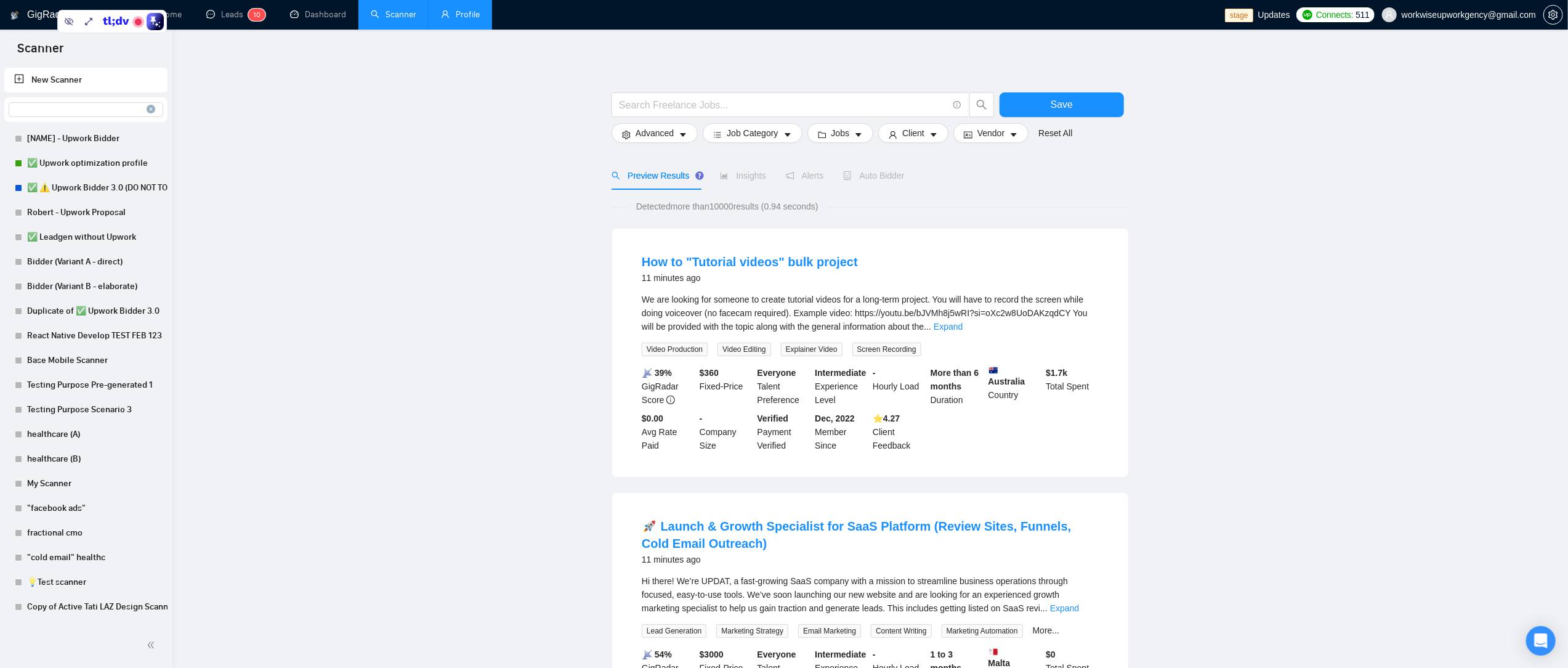 click on "Profile" at bounding box center [460, 14] 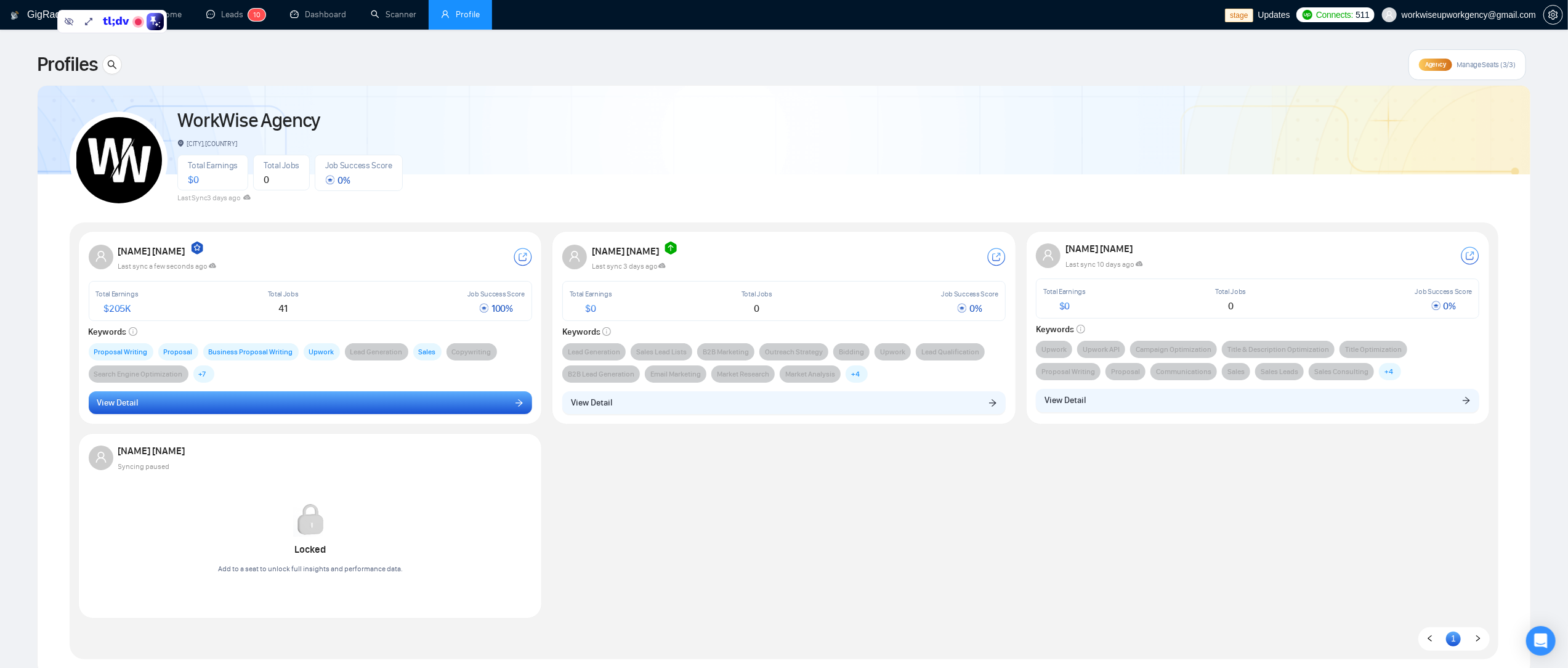 click on "View Detail" at bounding box center [310, 403] 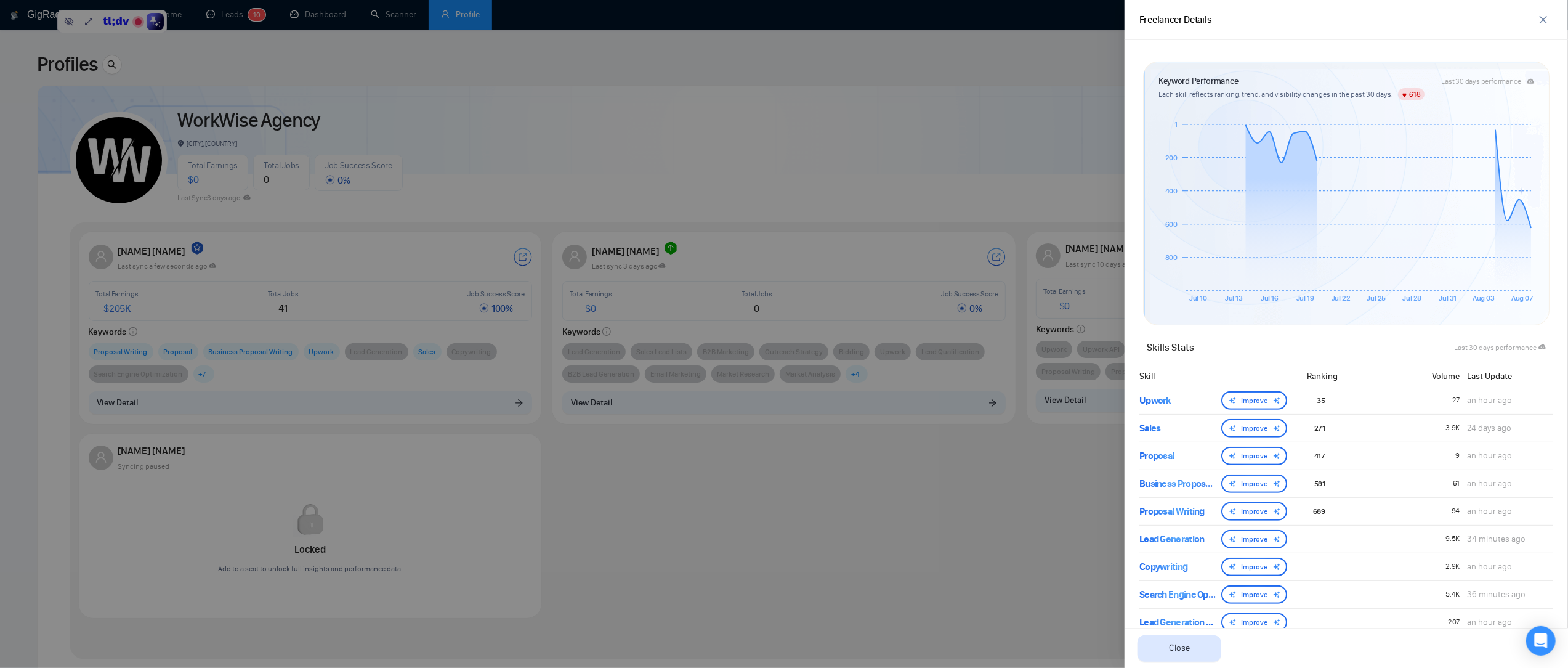 scroll, scrollTop: 269, scrollLeft: 0, axis: vertical 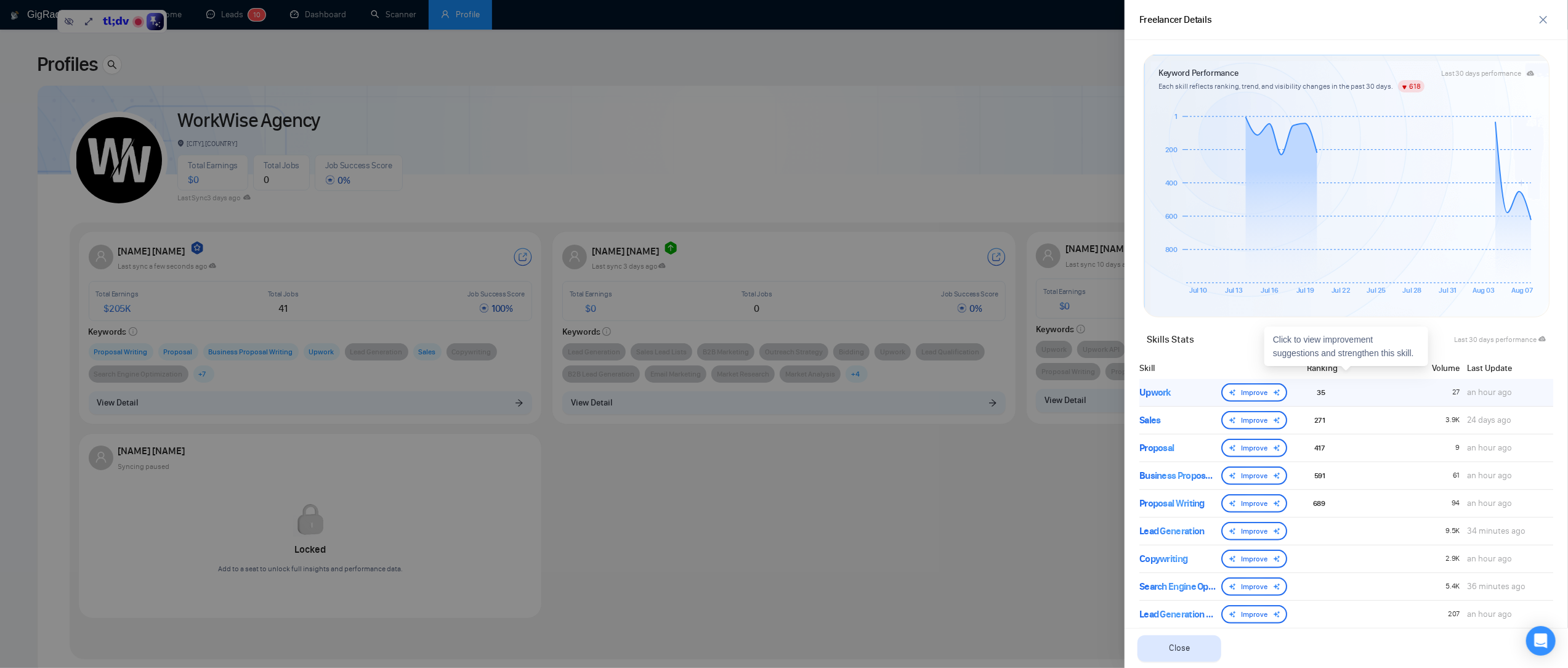 click on "Improve" at bounding box center (1254, 393) 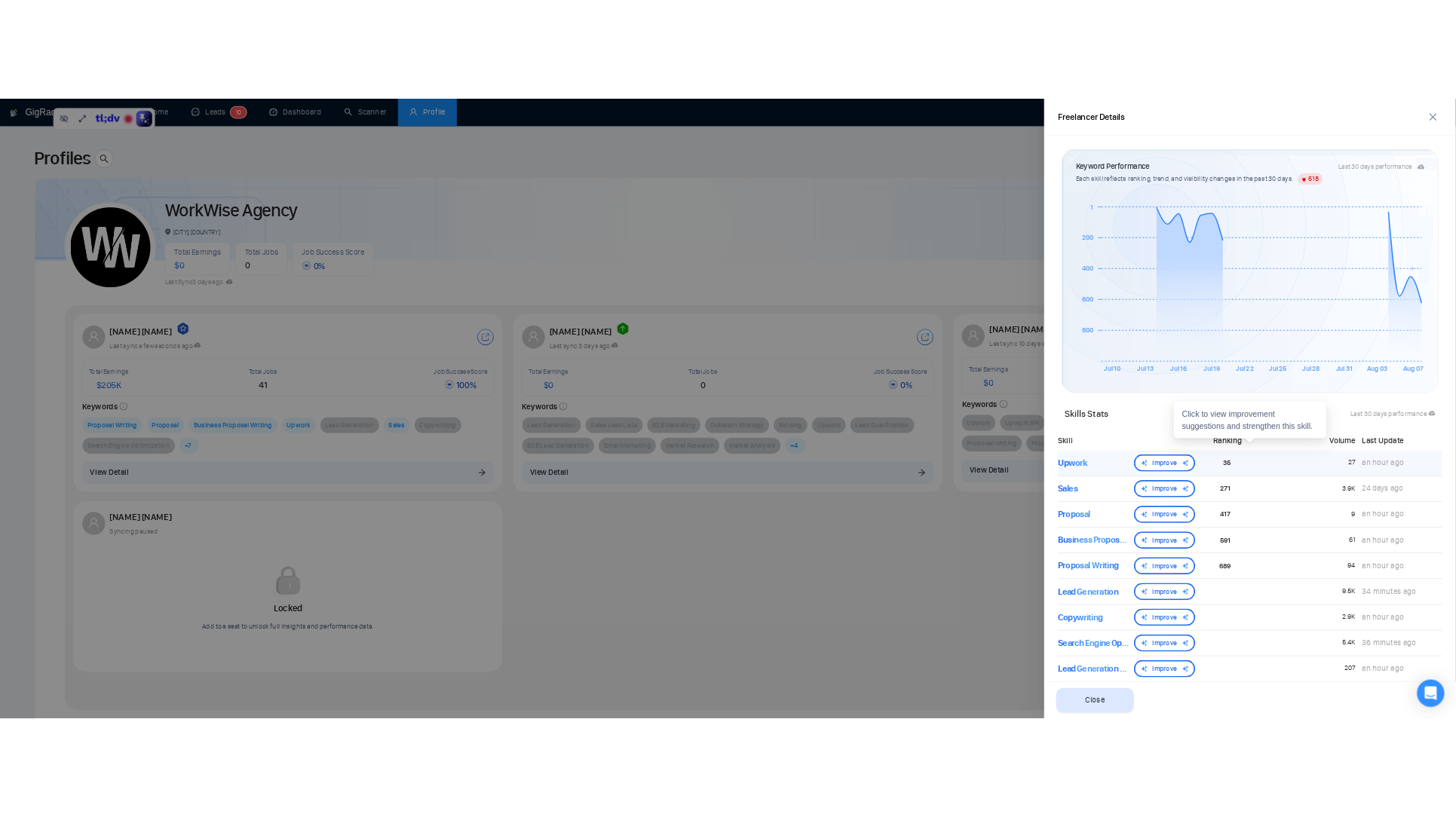 scroll, scrollTop: 0, scrollLeft: 0, axis: both 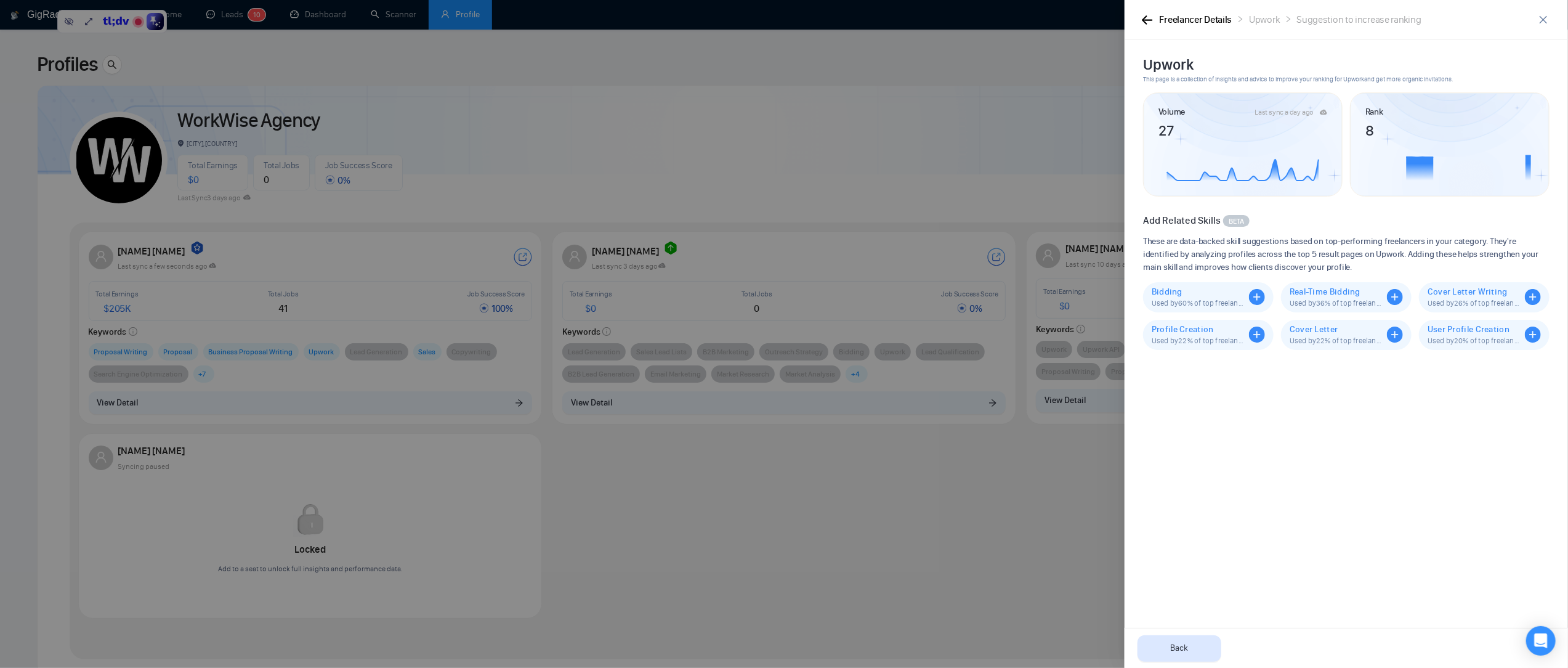 click on "These are data-backed skill suggestions based on top-performing freelancers in your category. They're identified by analyzing profiles across the top 5 result pages on Upwork. Adding these helps strengthen your main skill and improves how clients discover your profile." at bounding box center (1346, 254) 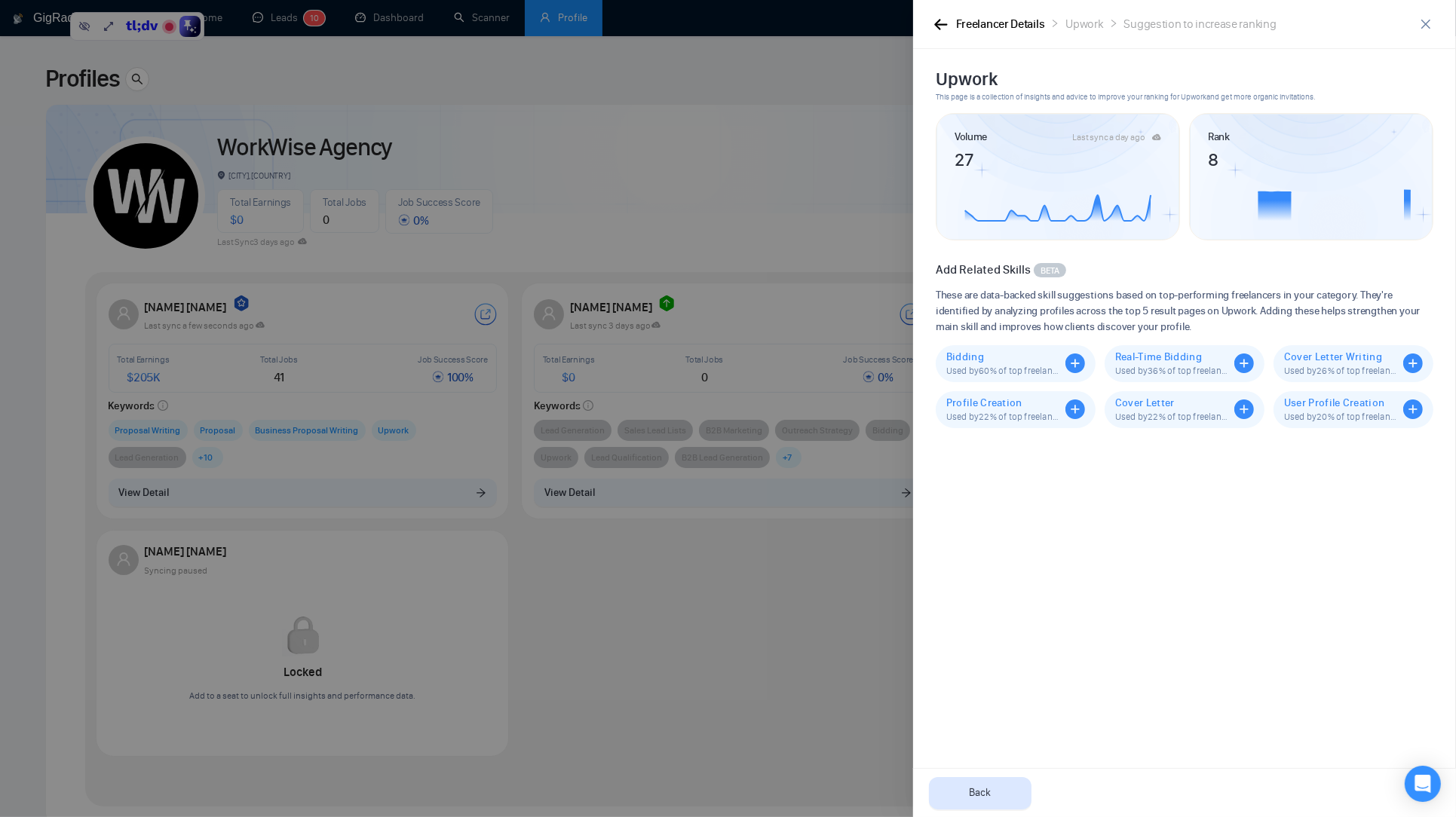 drag, startPoint x: 1062, startPoint y: 561, endPoint x: 1090, endPoint y: 456, distance: 108.66922 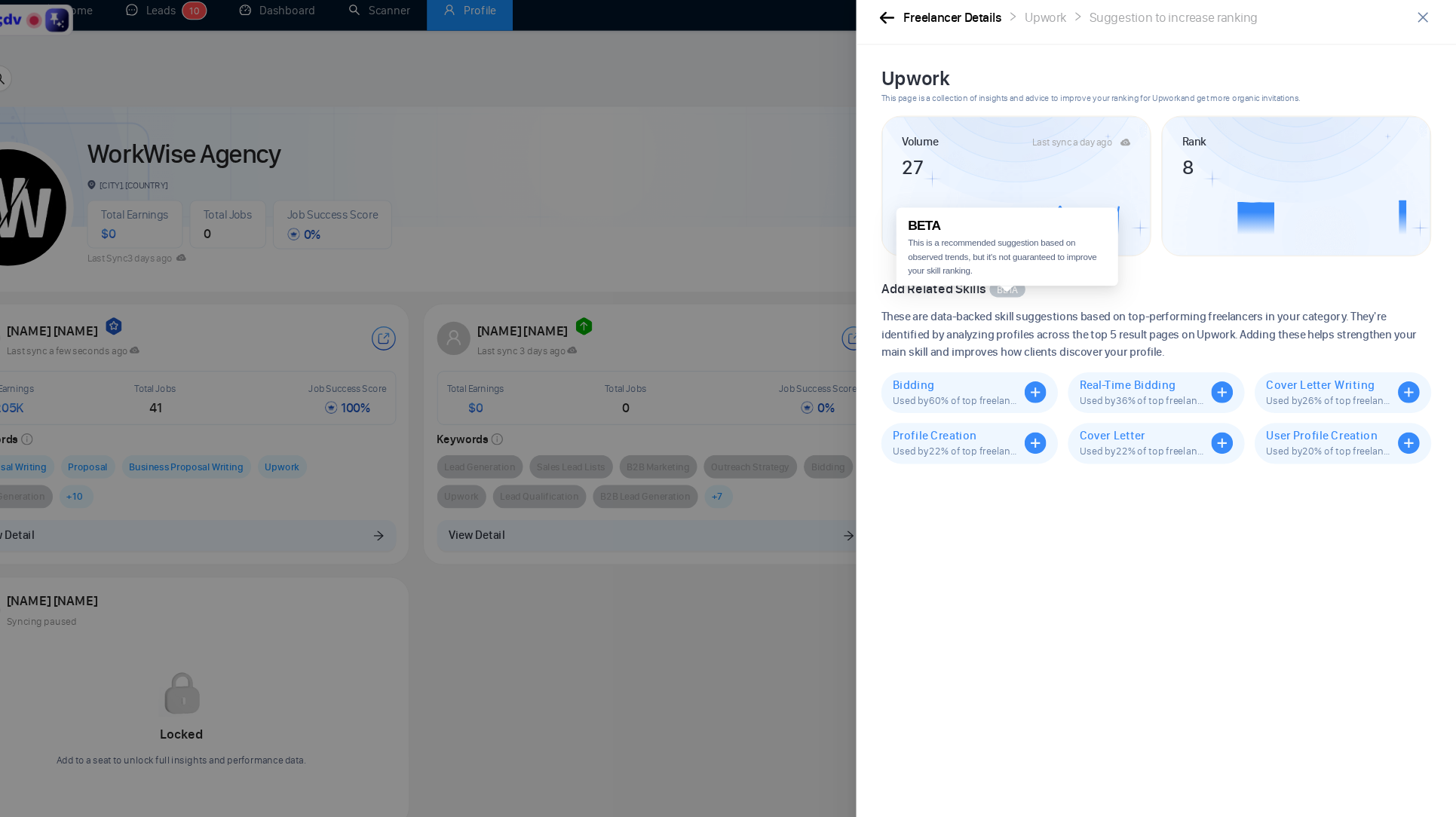 scroll, scrollTop: 0, scrollLeft: 0, axis: both 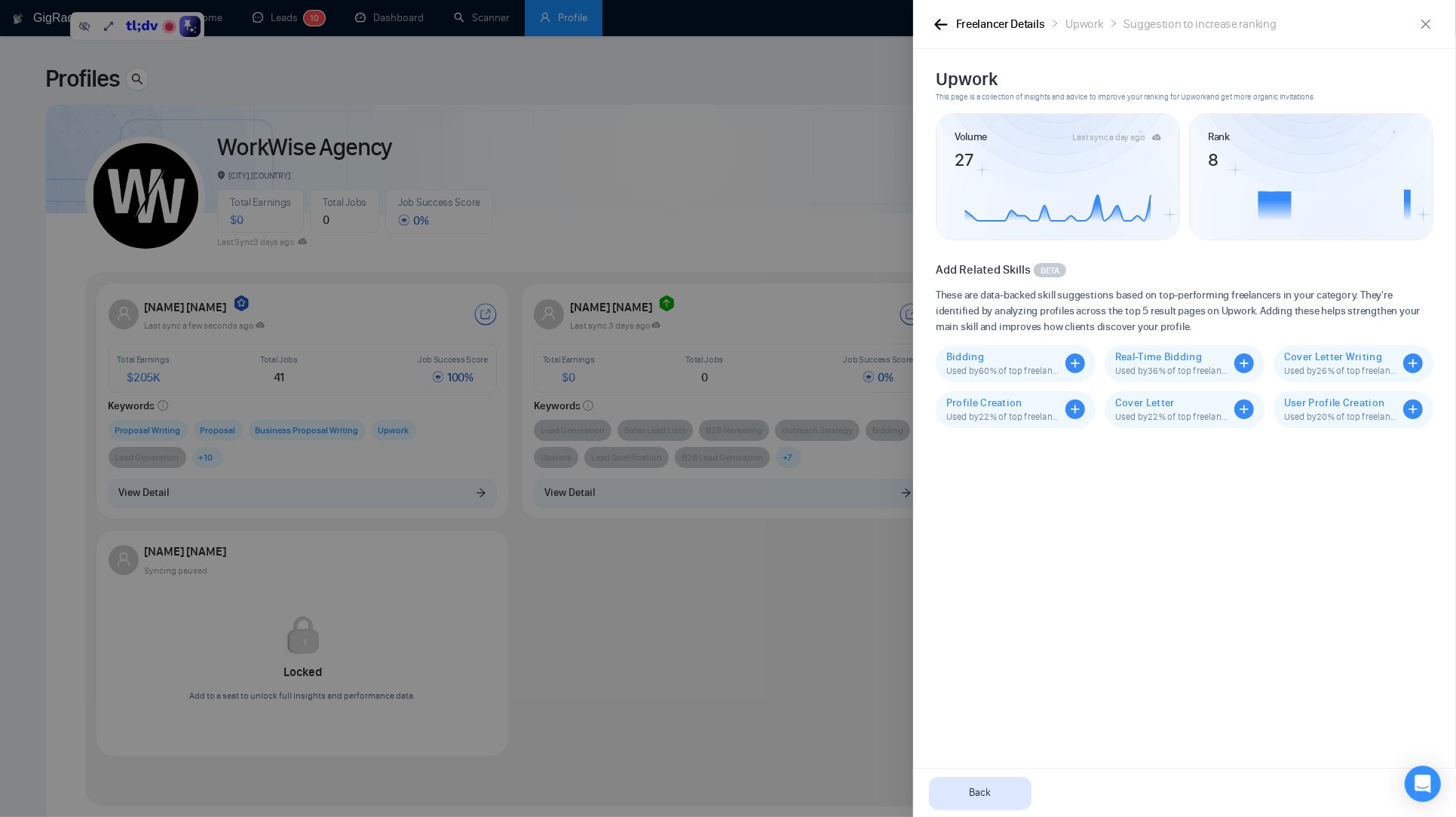 click 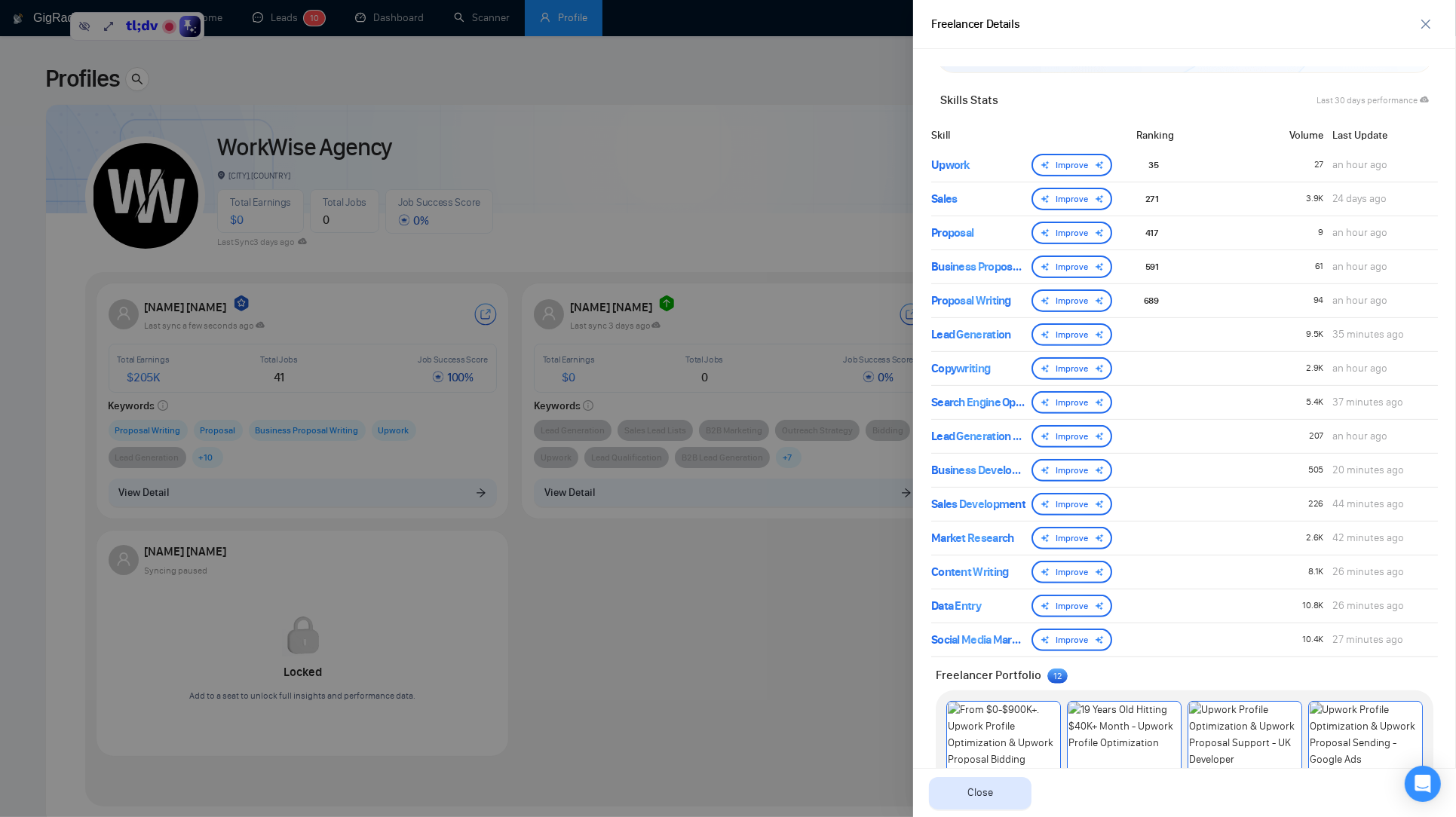 scroll, scrollTop: 760, scrollLeft: 0, axis: vertical 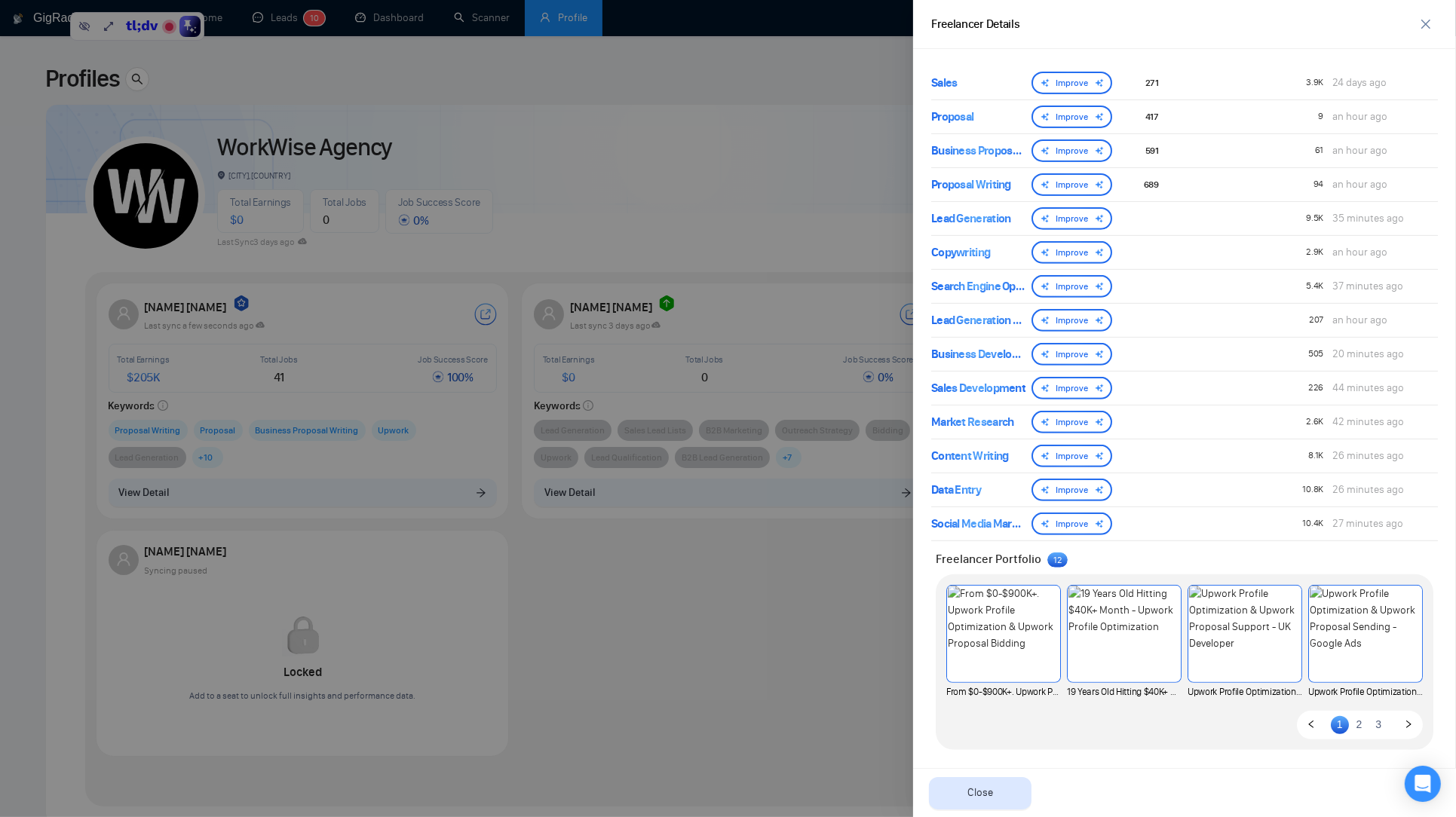 click at bounding box center [728, 408] 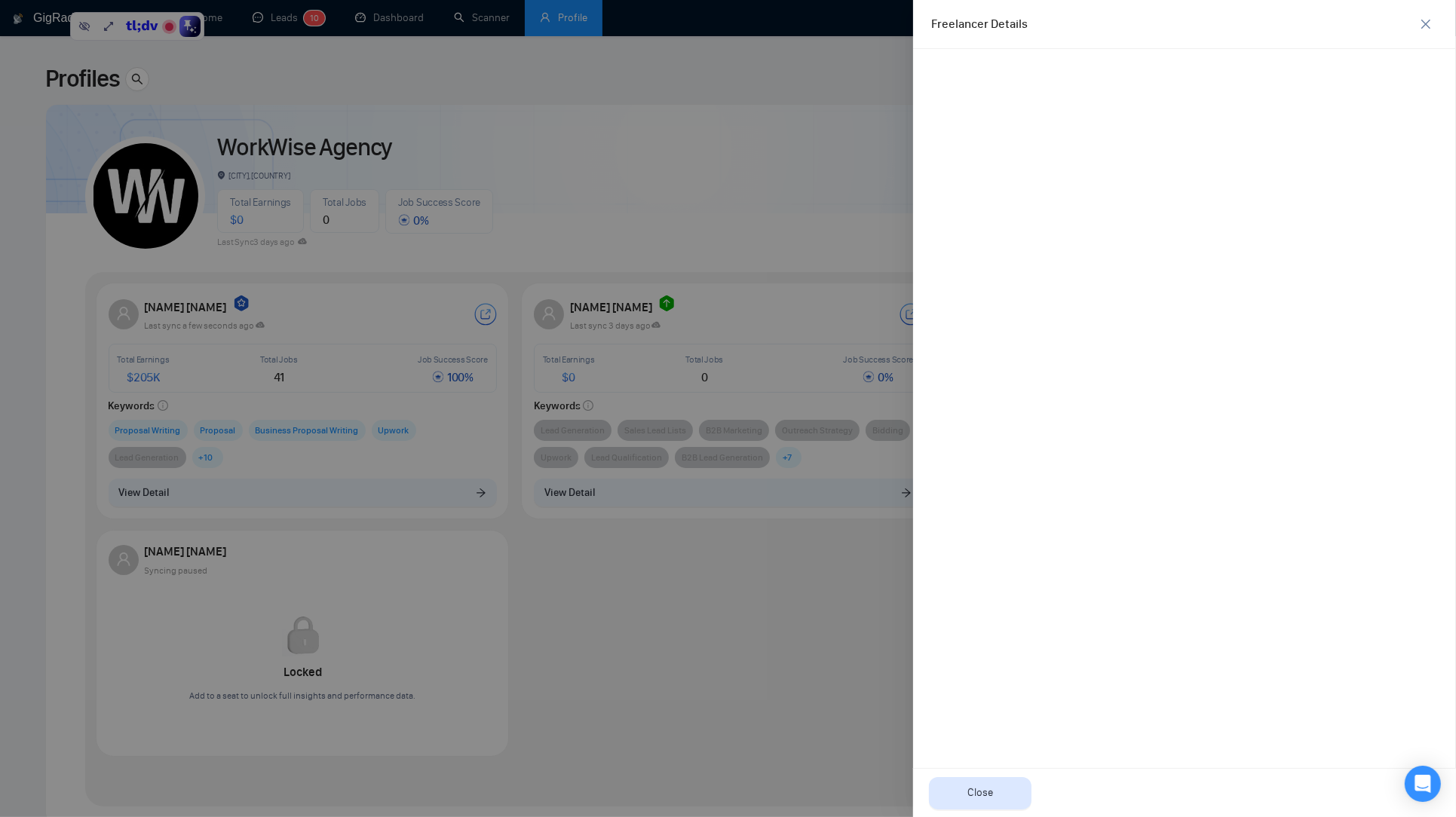 scroll, scrollTop: 0, scrollLeft: 0, axis: both 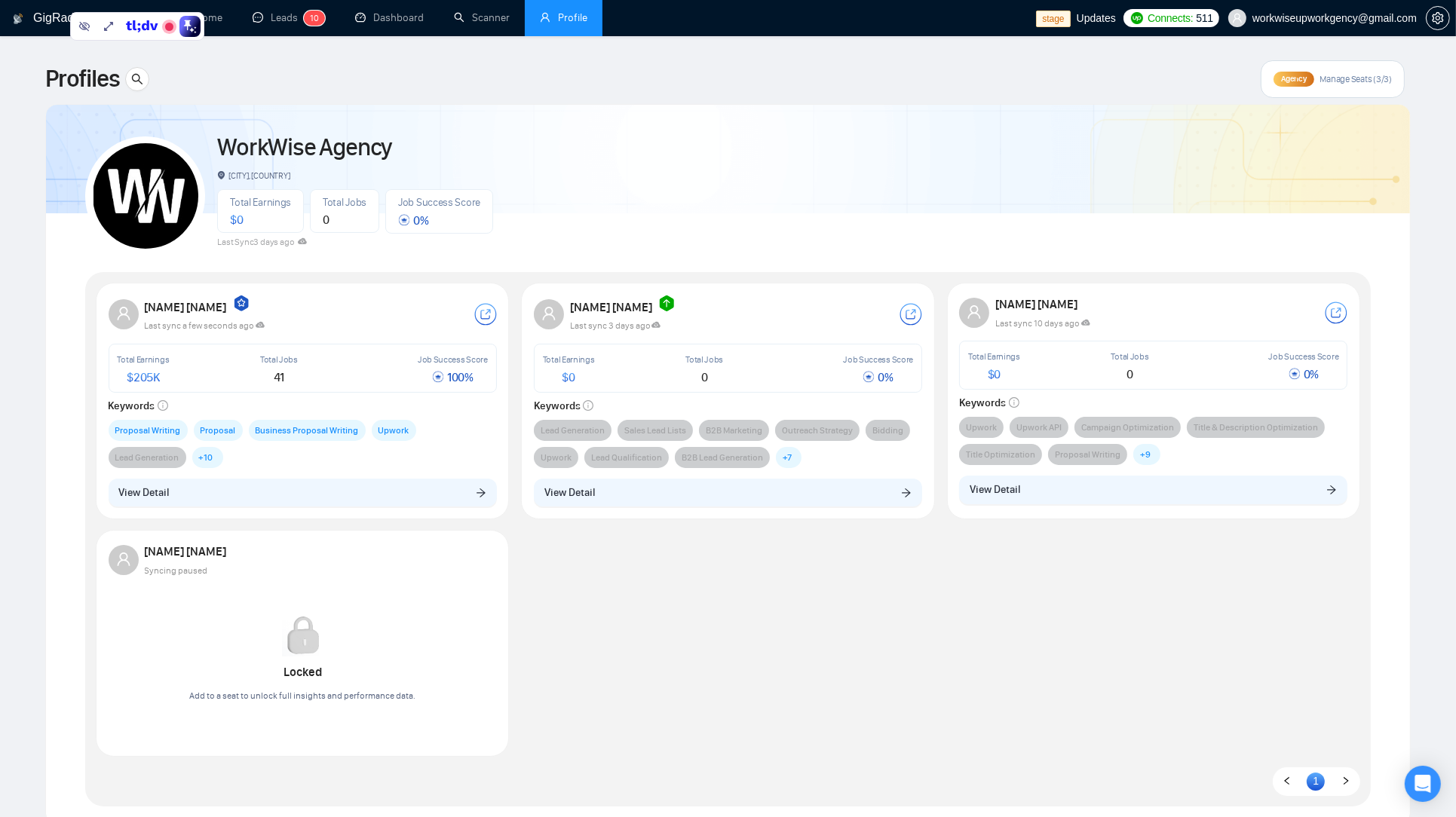 click on "Manage Seats (3/3)" at bounding box center [1356, 79] 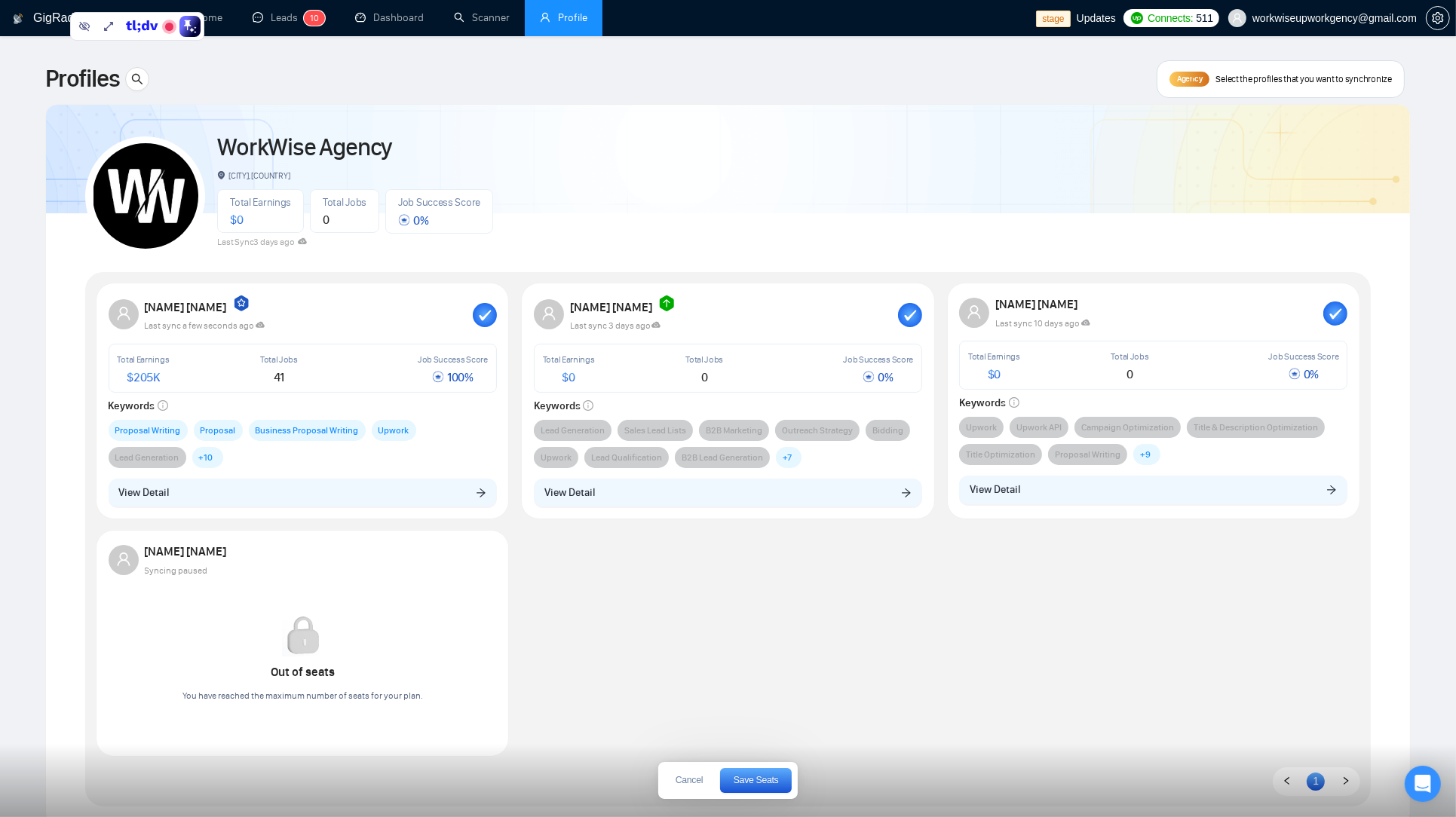 click 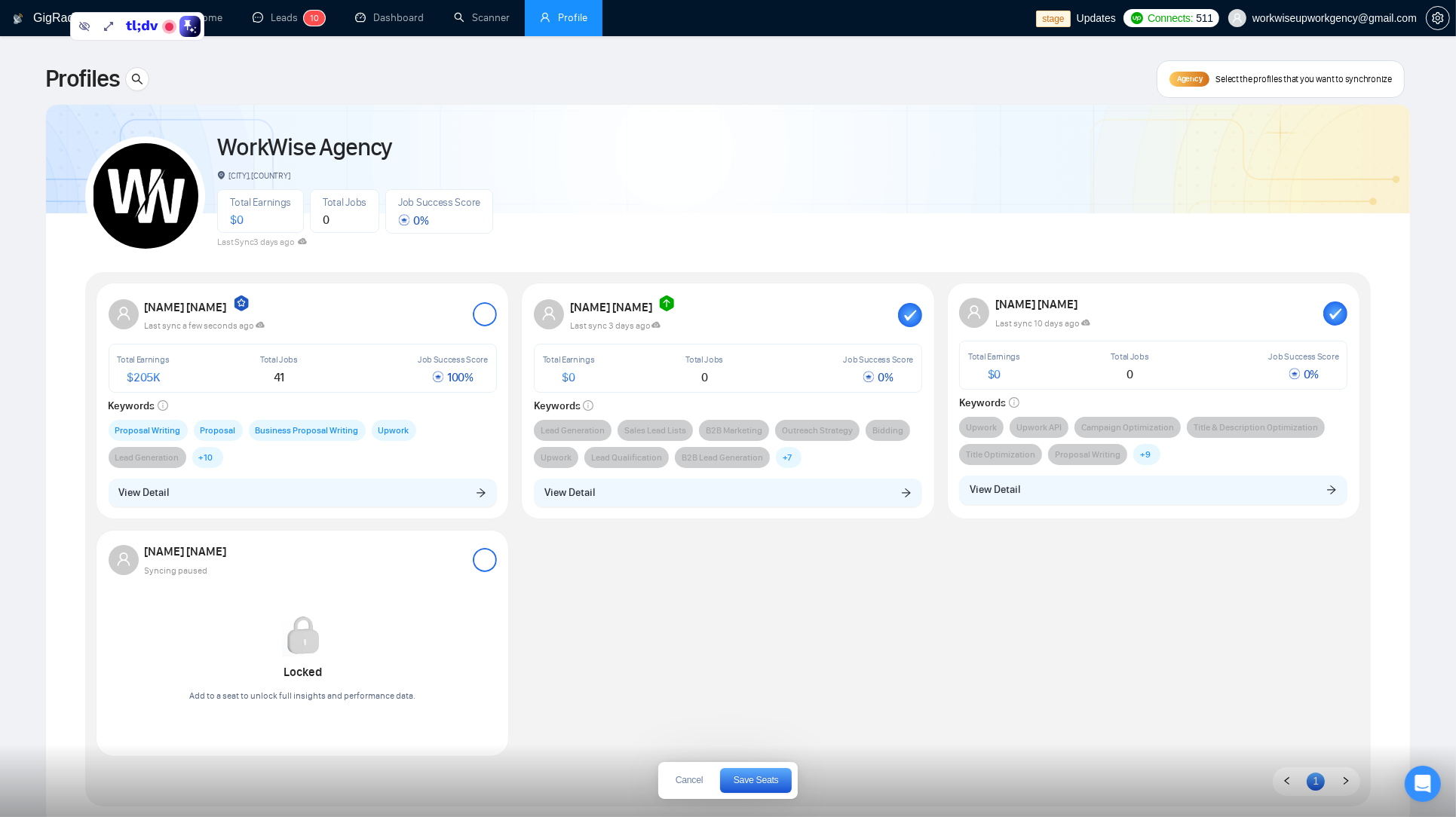 click at bounding box center [485, 560] 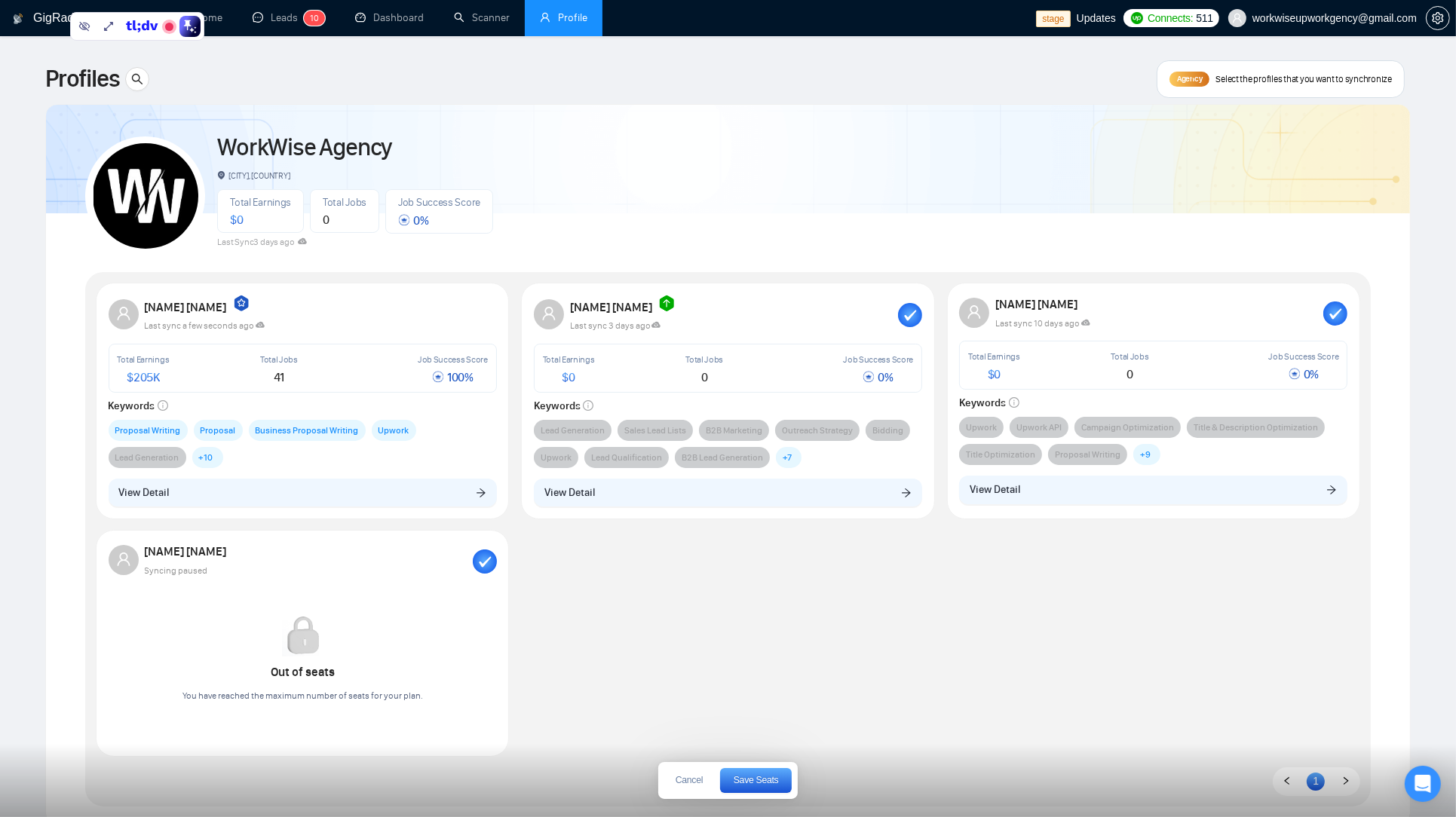drag, startPoint x: 482, startPoint y: 572, endPoint x: 478, endPoint y: 560, distance: 12.649111 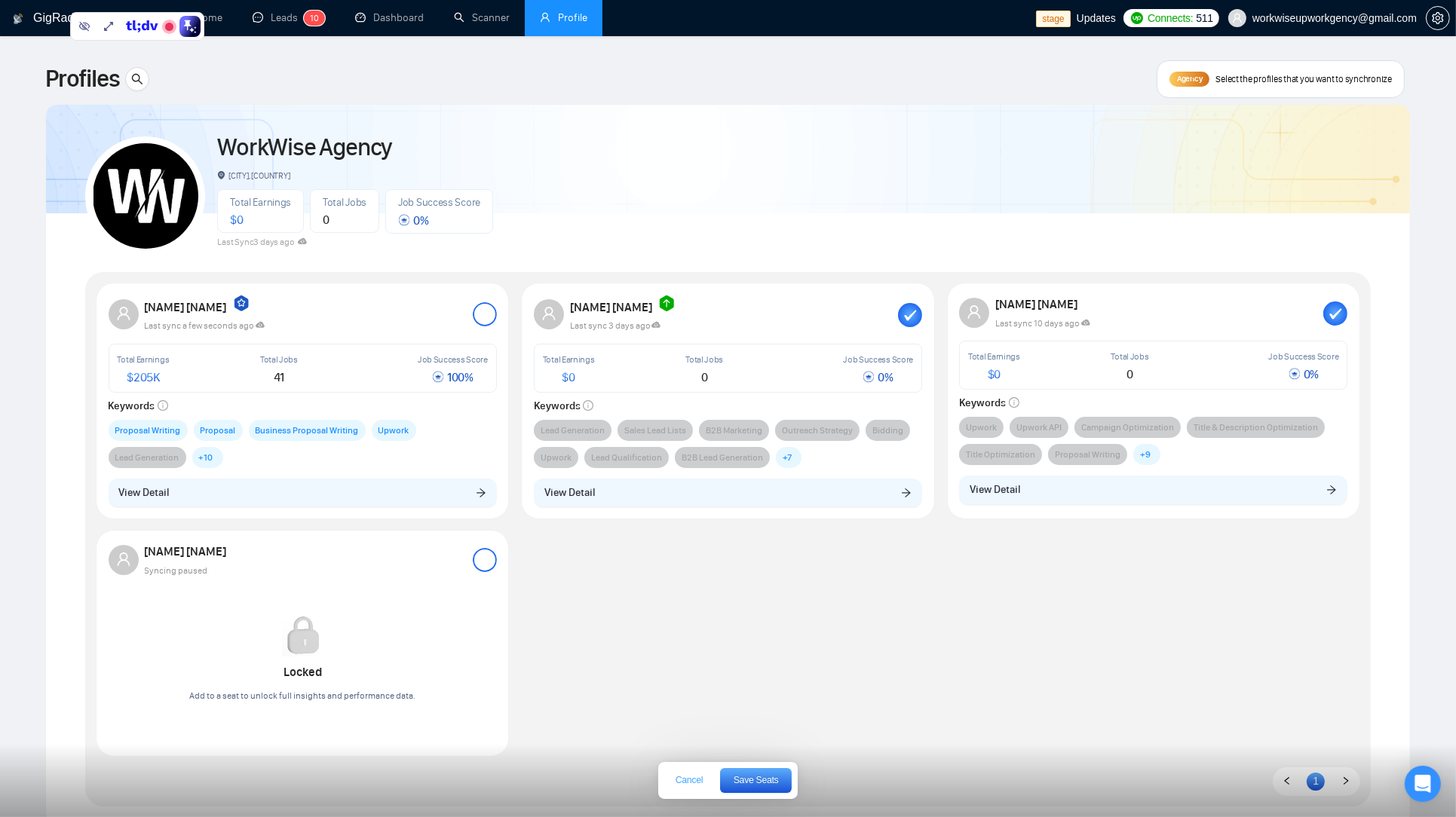 drag, startPoint x: 684, startPoint y: 779, endPoint x: 701, endPoint y: 571, distance: 208.69356 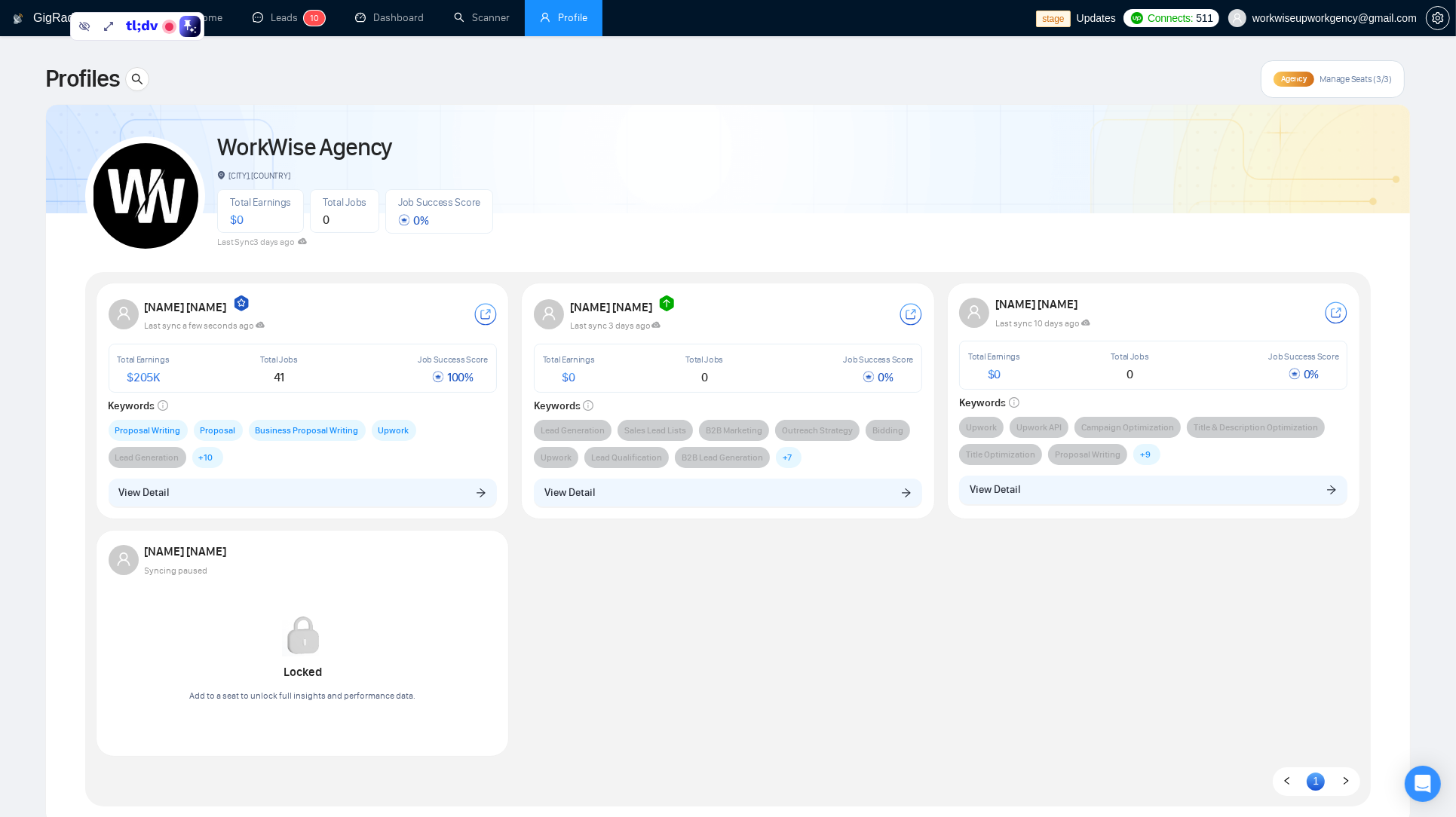 drag, startPoint x: 561, startPoint y: 635, endPoint x: 366, endPoint y: 599, distance: 198.29523 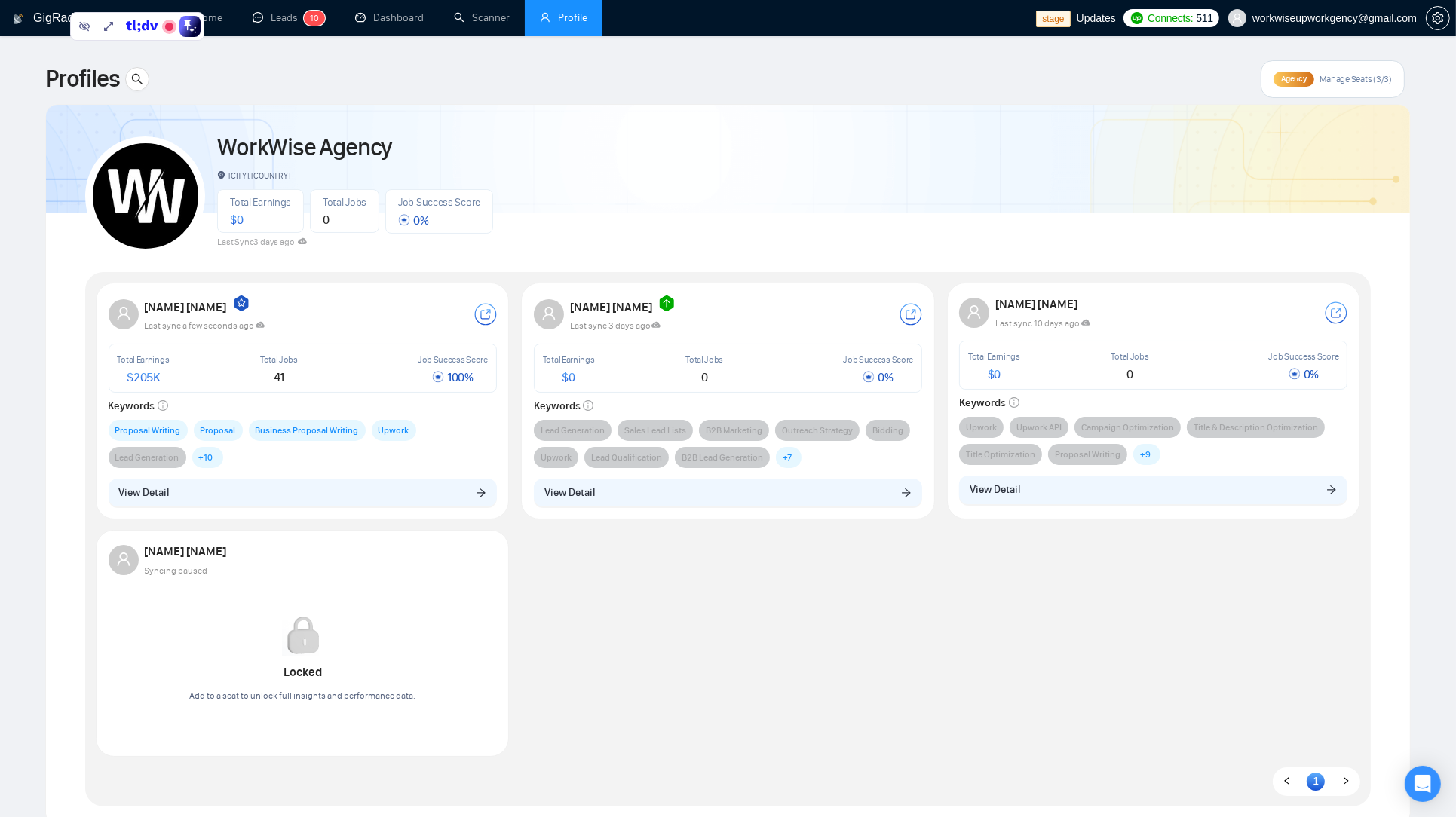 click on "Updates" at bounding box center (1096, 18) 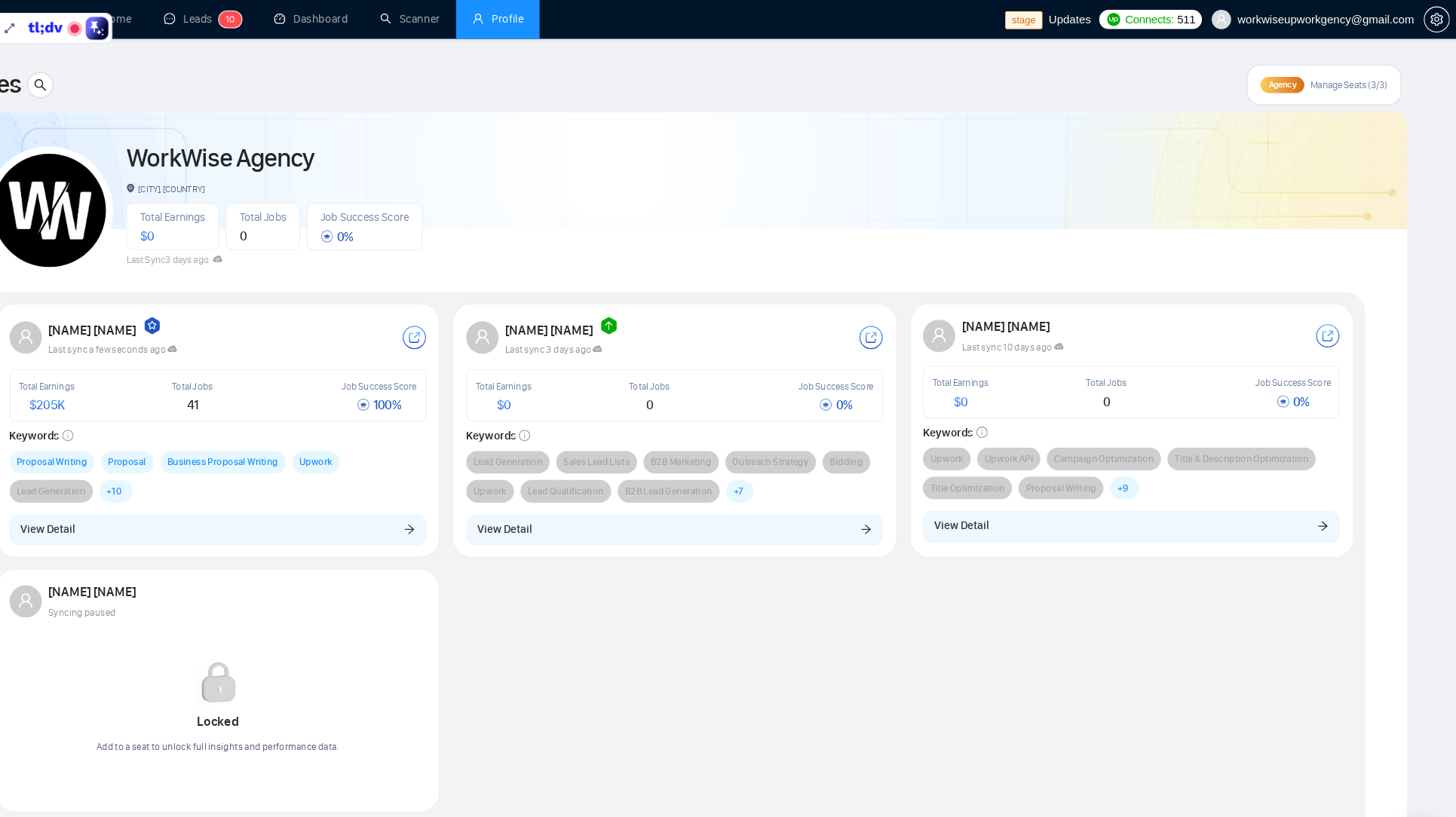 scroll, scrollTop: 0, scrollLeft: 0, axis: both 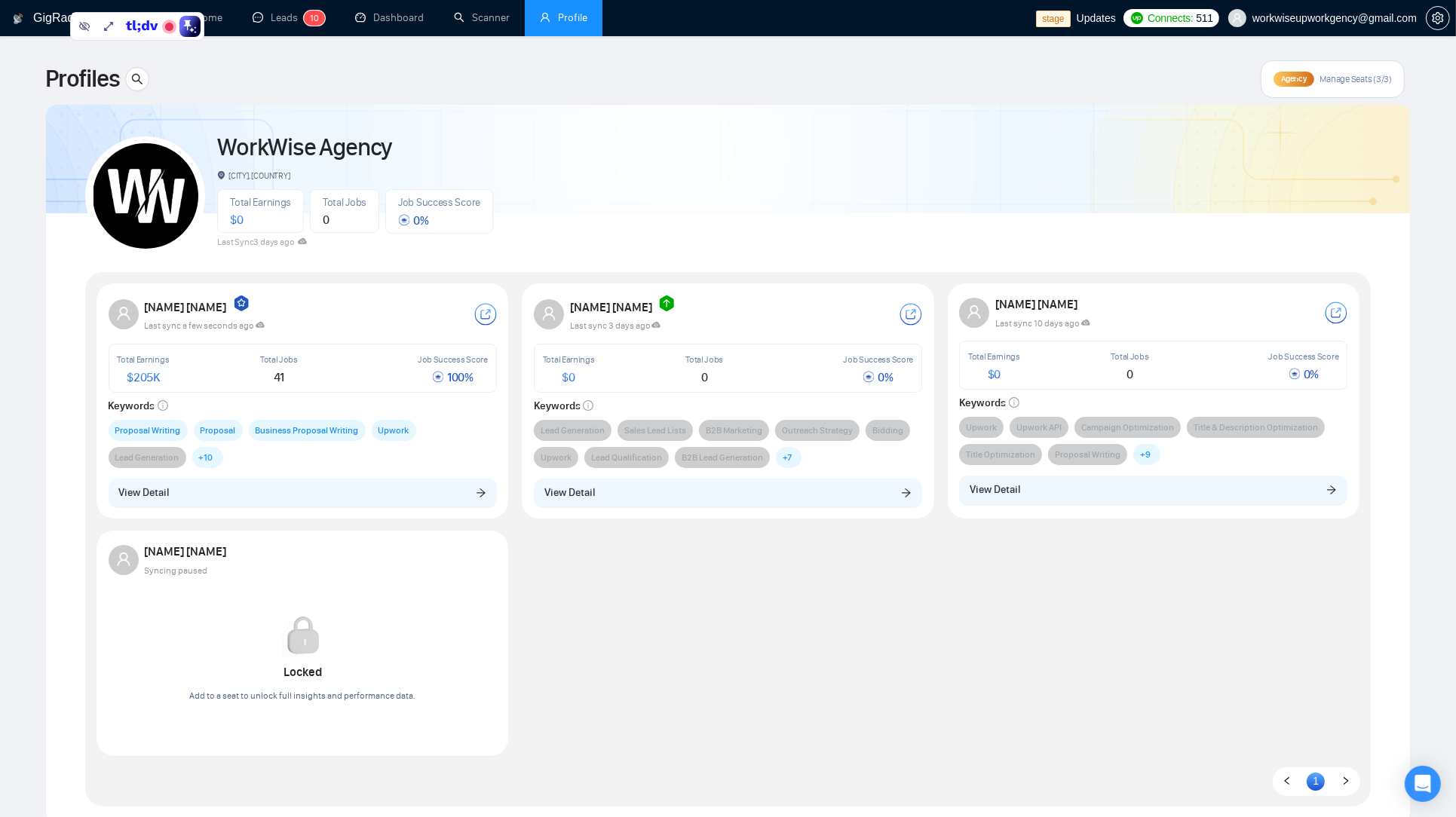 drag, startPoint x: 351, startPoint y: 49, endPoint x: 213, endPoint y: 39, distance: 138.36184 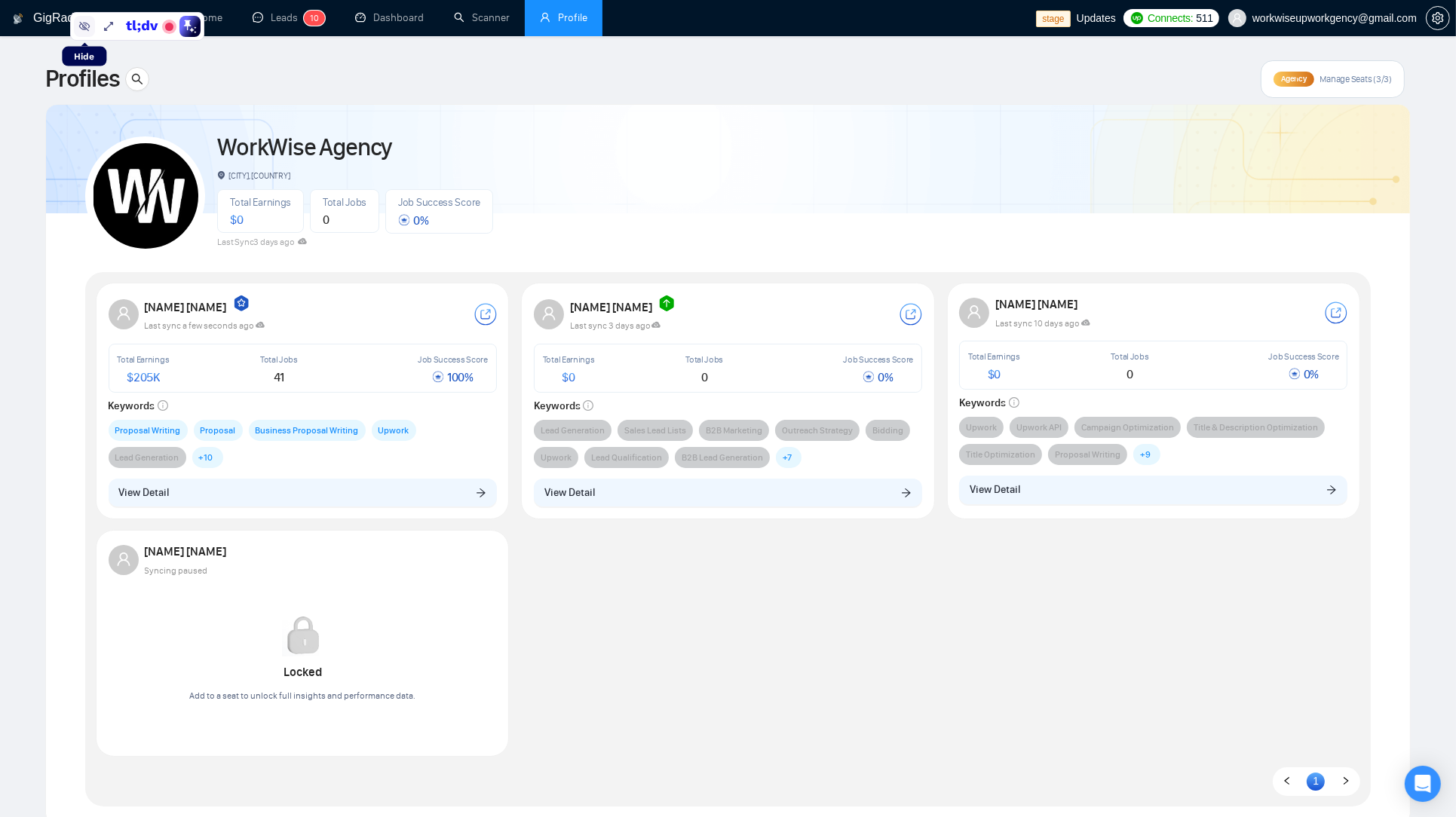 click 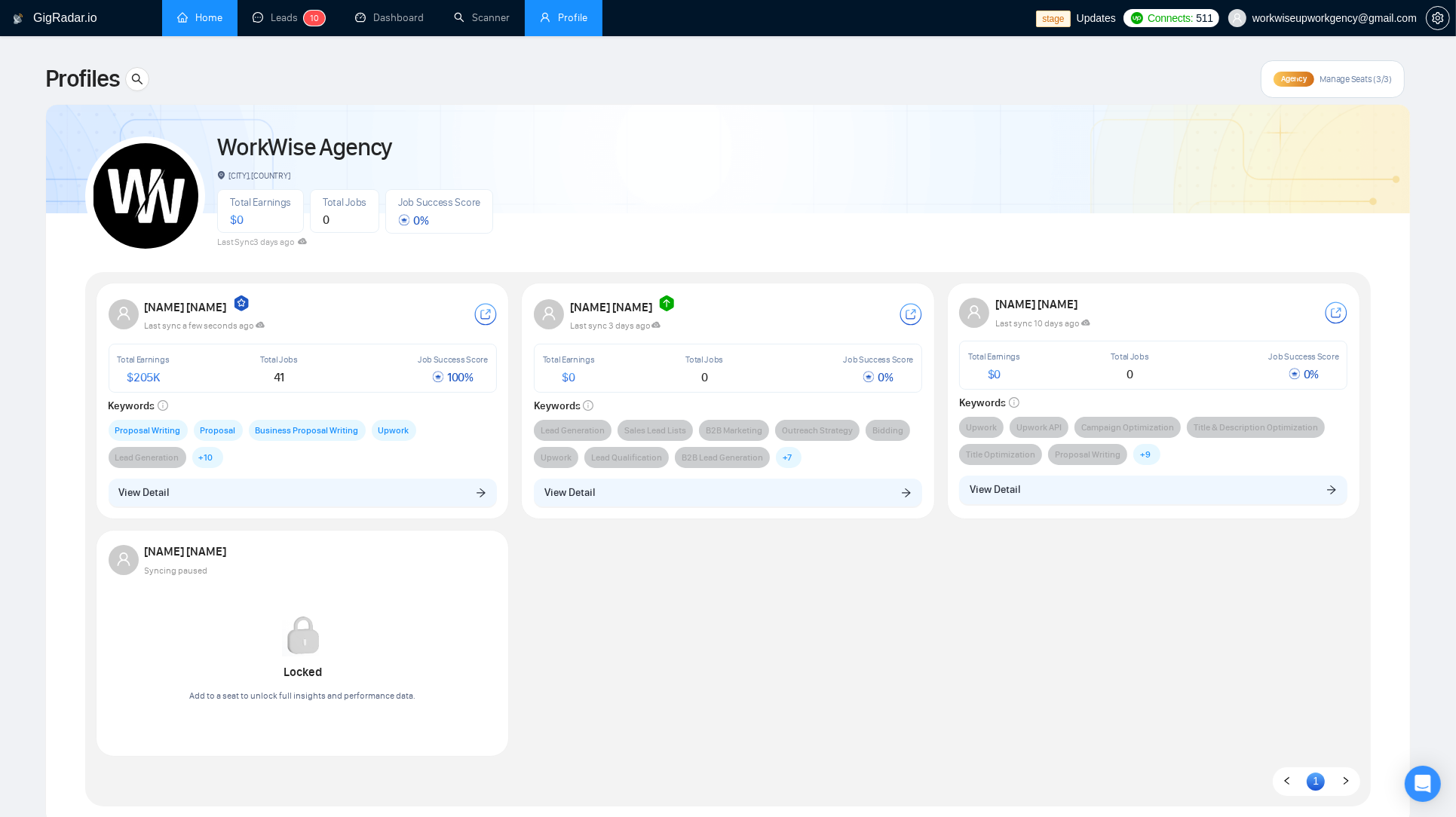 click on "Home" at bounding box center [200, 17] 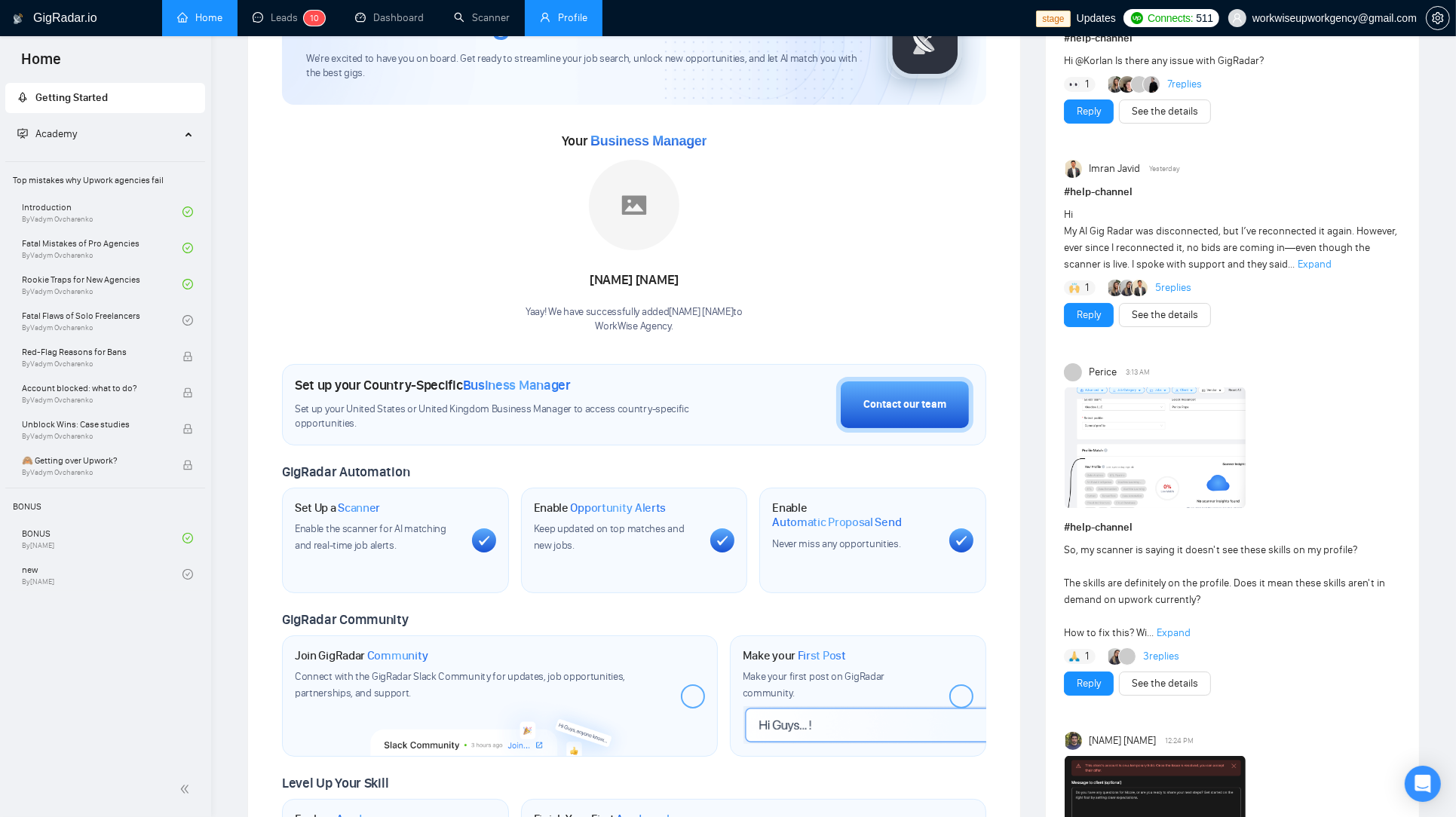 scroll, scrollTop: 0, scrollLeft: 0, axis: both 